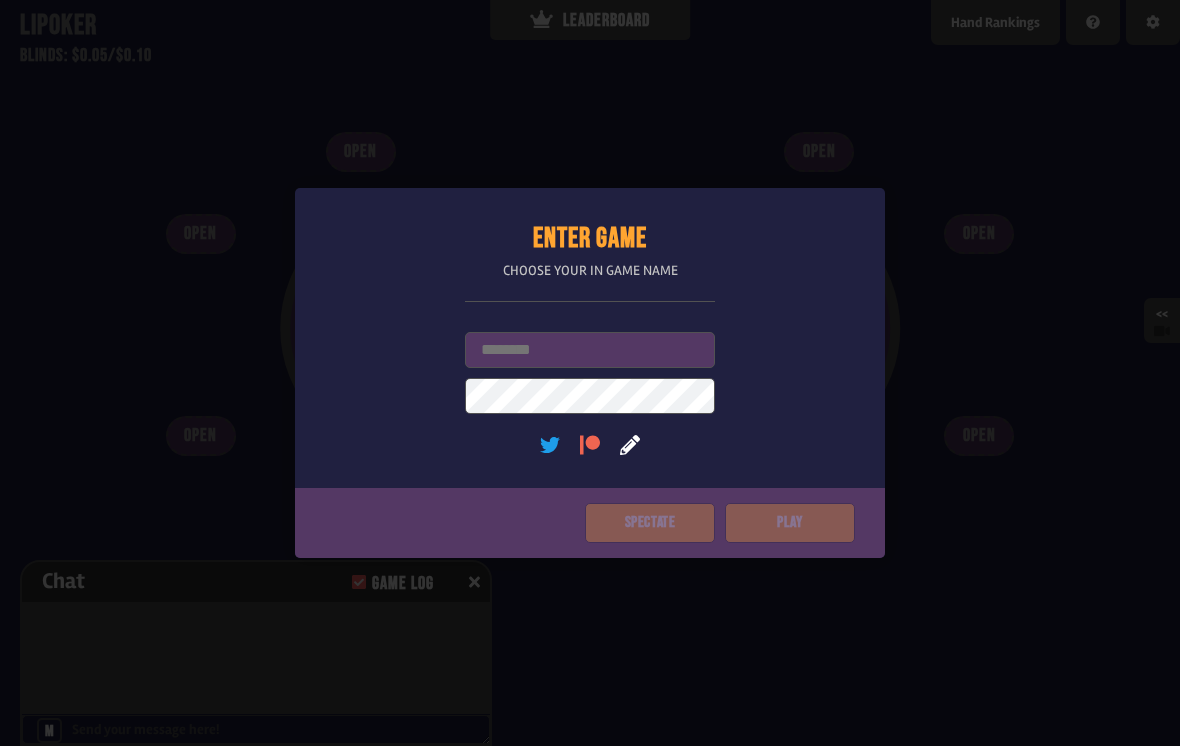 scroll, scrollTop: 0, scrollLeft: 0, axis: both 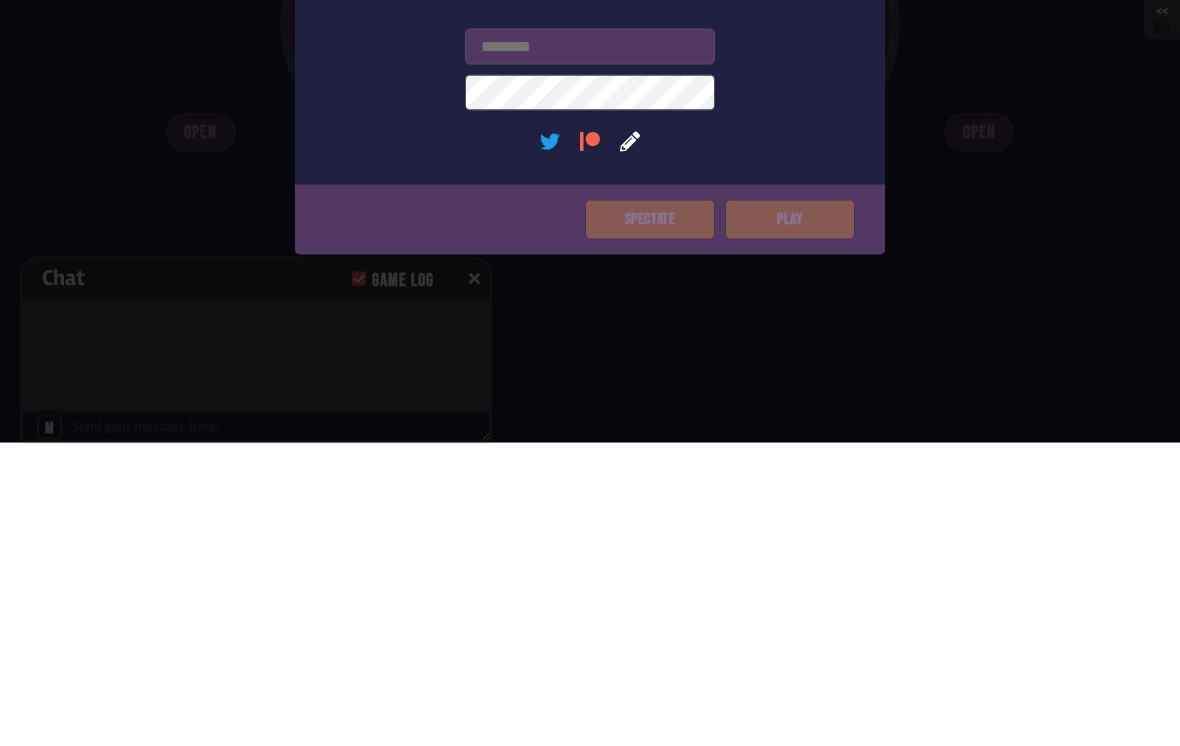 click at bounding box center (590, 373) 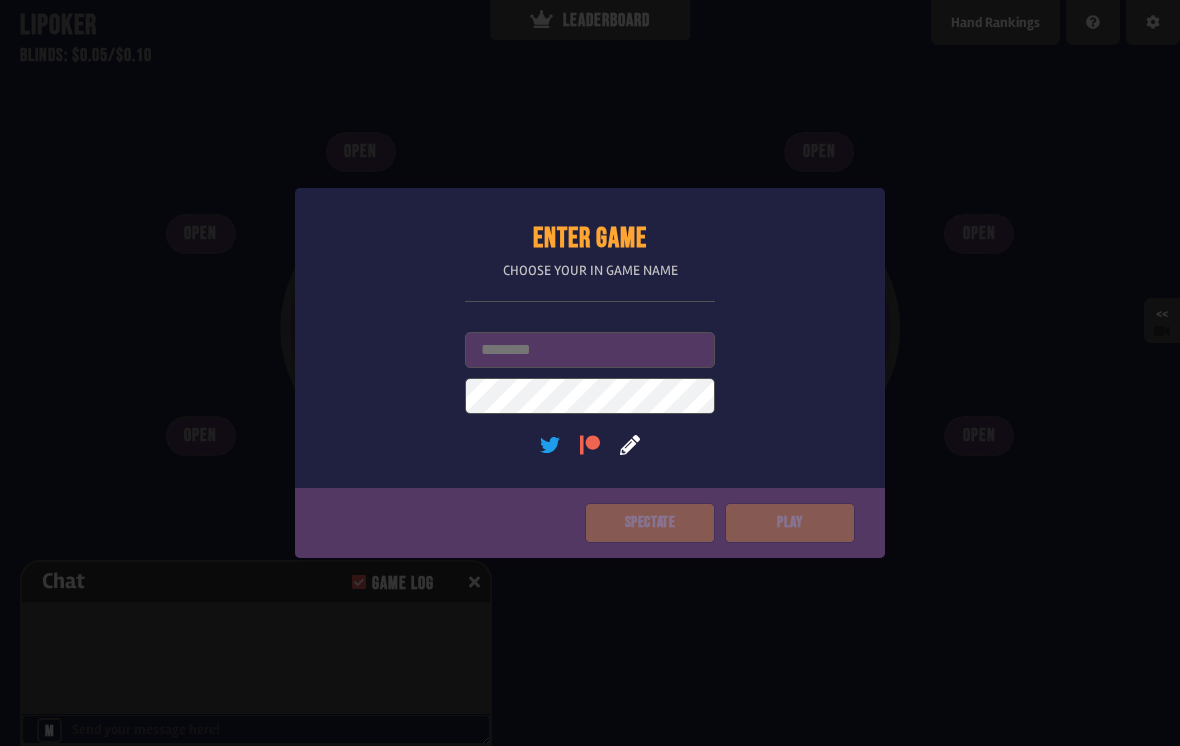 click on "Username" at bounding box center (590, 350) 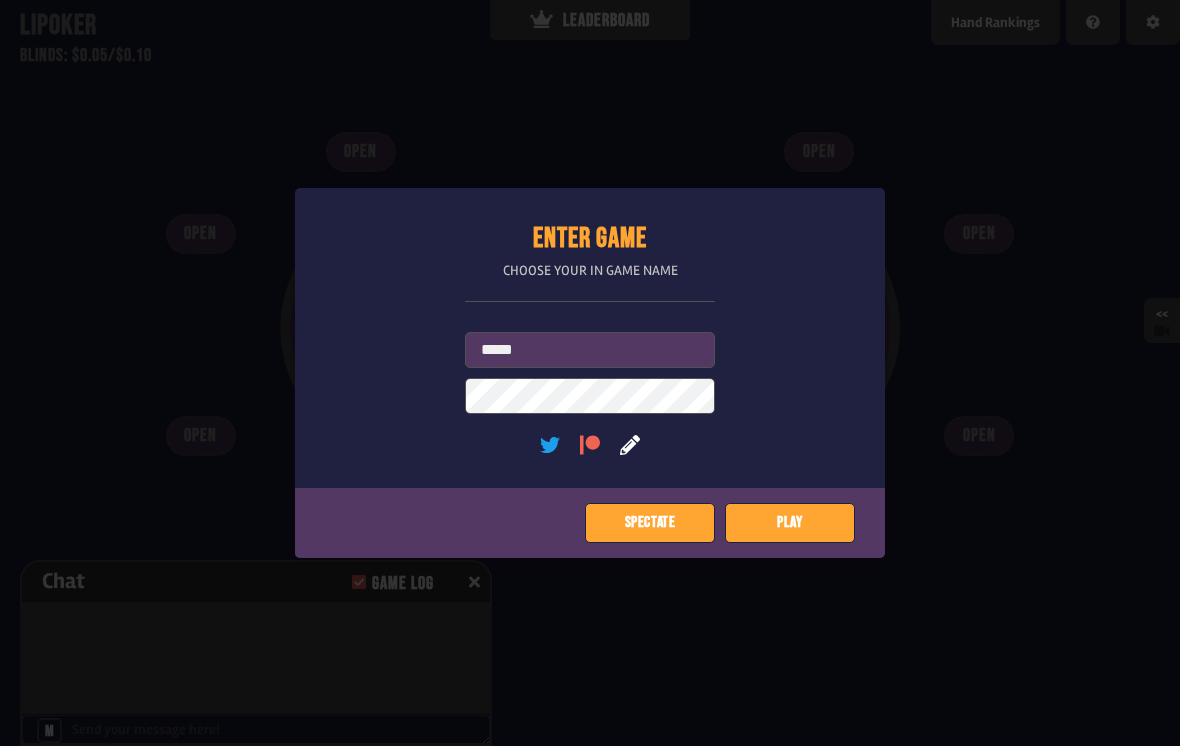 type on "*****" 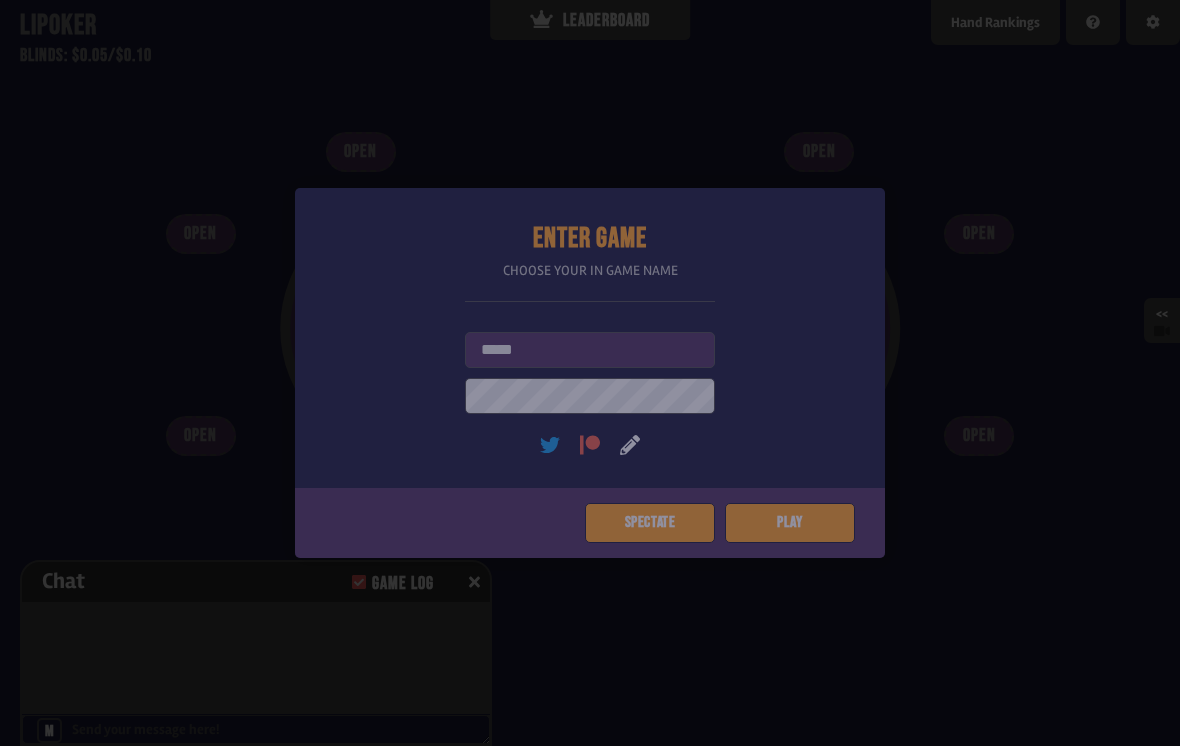 click on "Pot: $0.00   COPY GAME LINK" at bounding box center (590, 365) 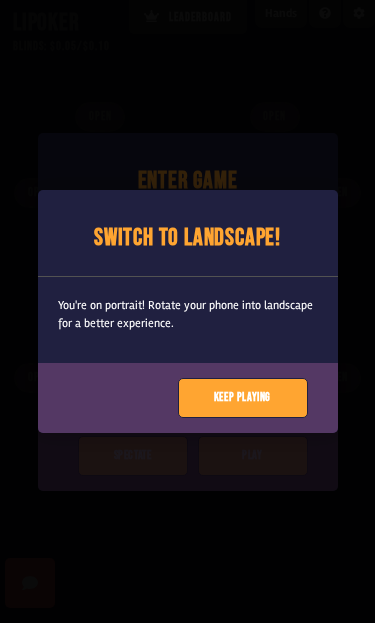 scroll, scrollTop: 0, scrollLeft: 0, axis: both 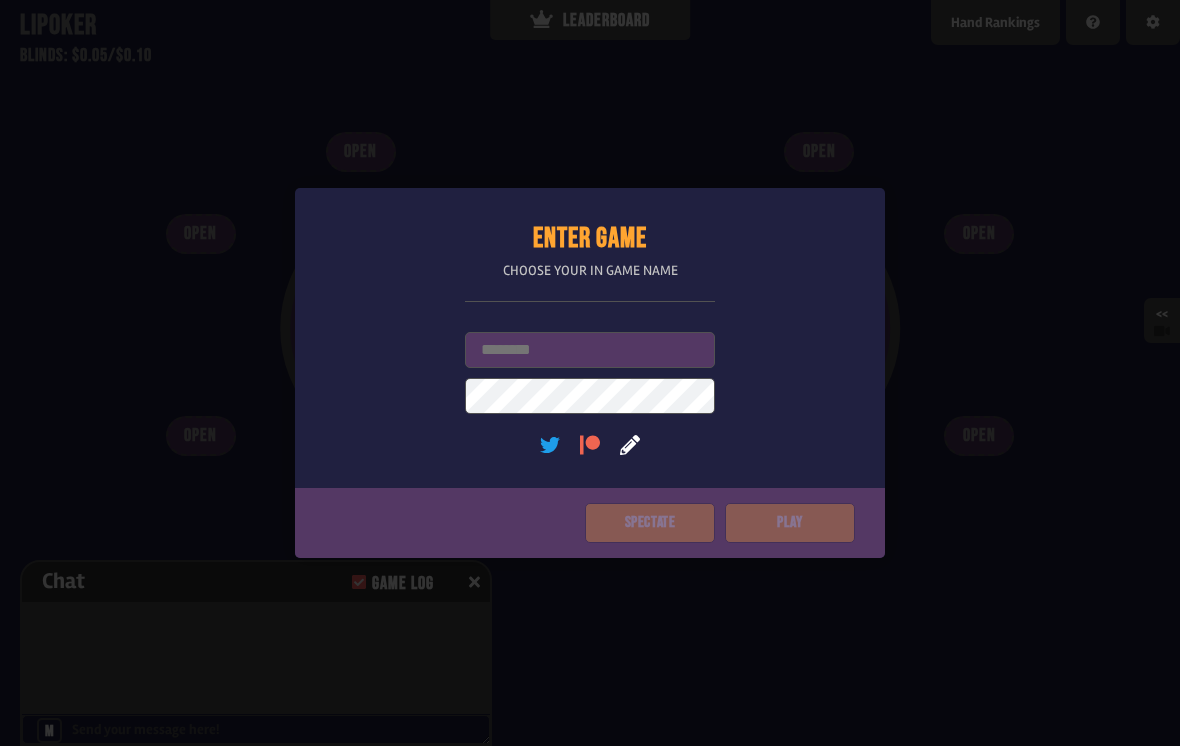 click on "Username" at bounding box center [590, 350] 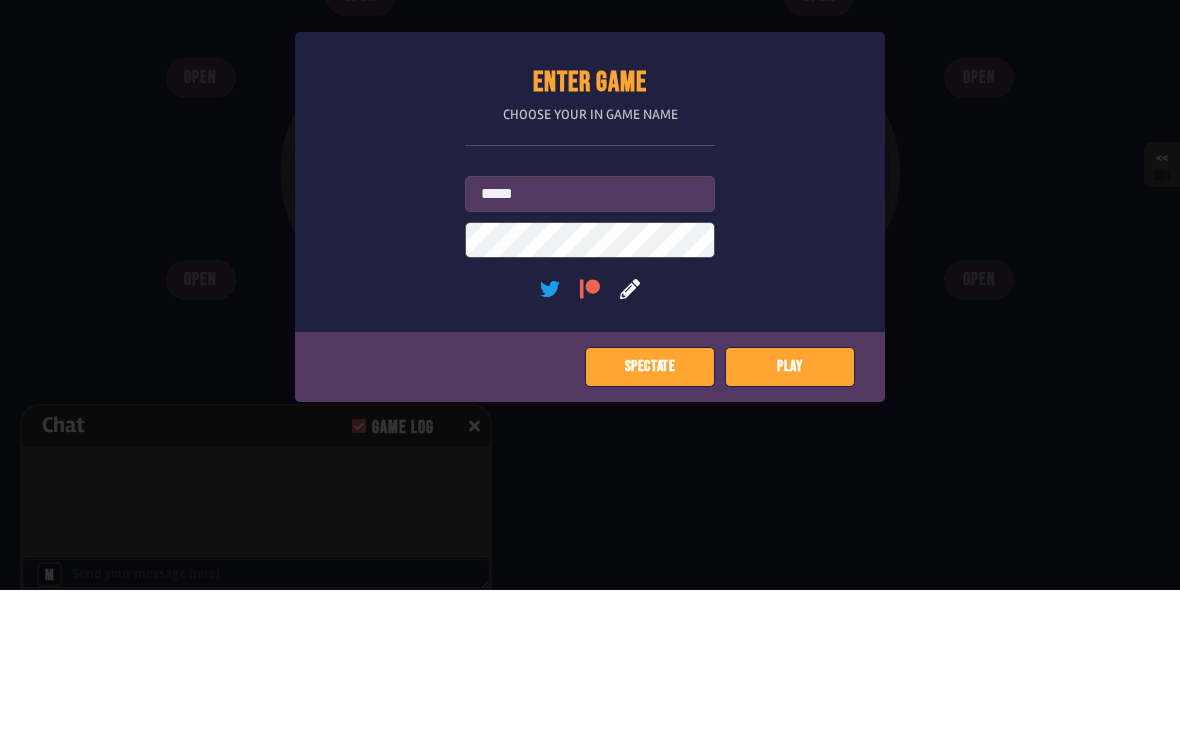 scroll, scrollTop: 31, scrollLeft: 0, axis: vertical 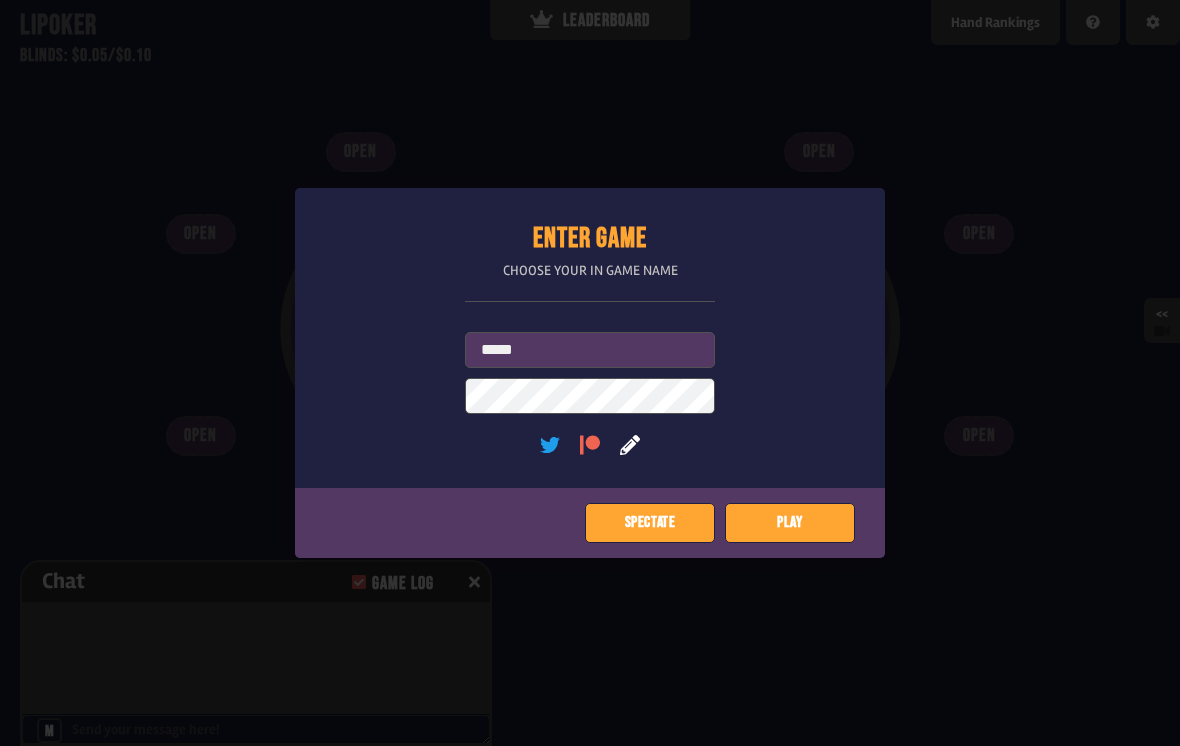 type on "*****" 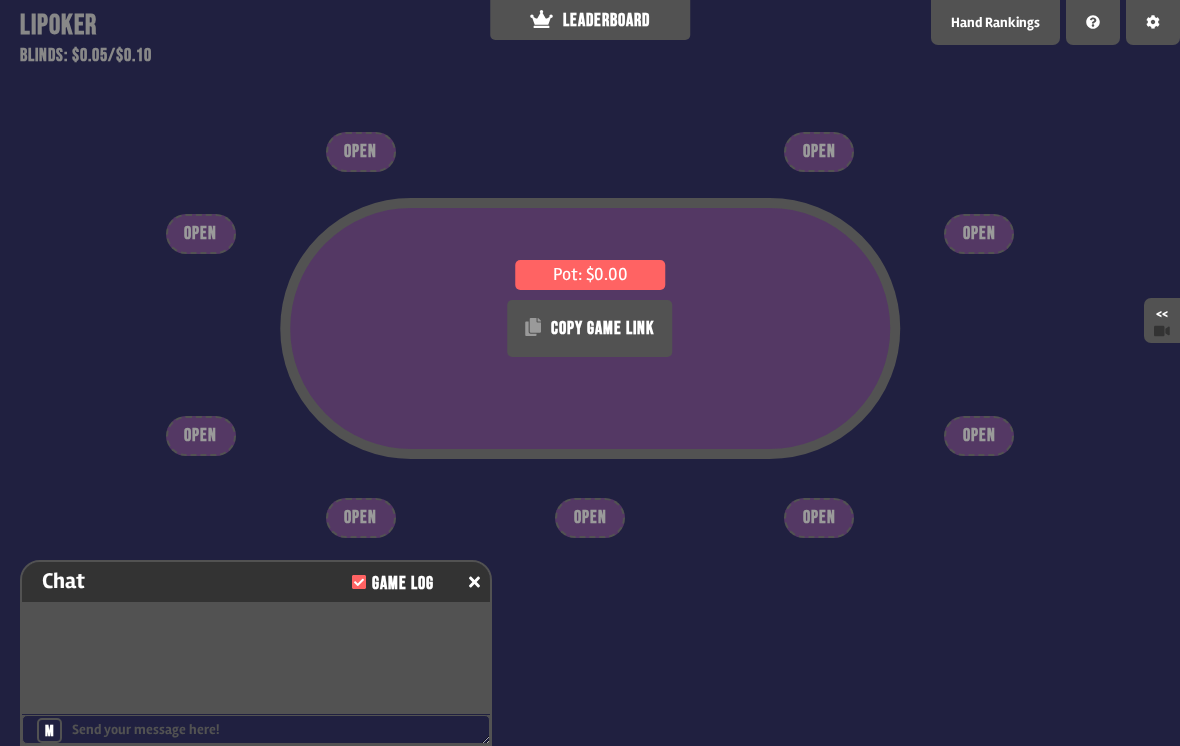 click on "OPEN" at bounding box center [819, 518] 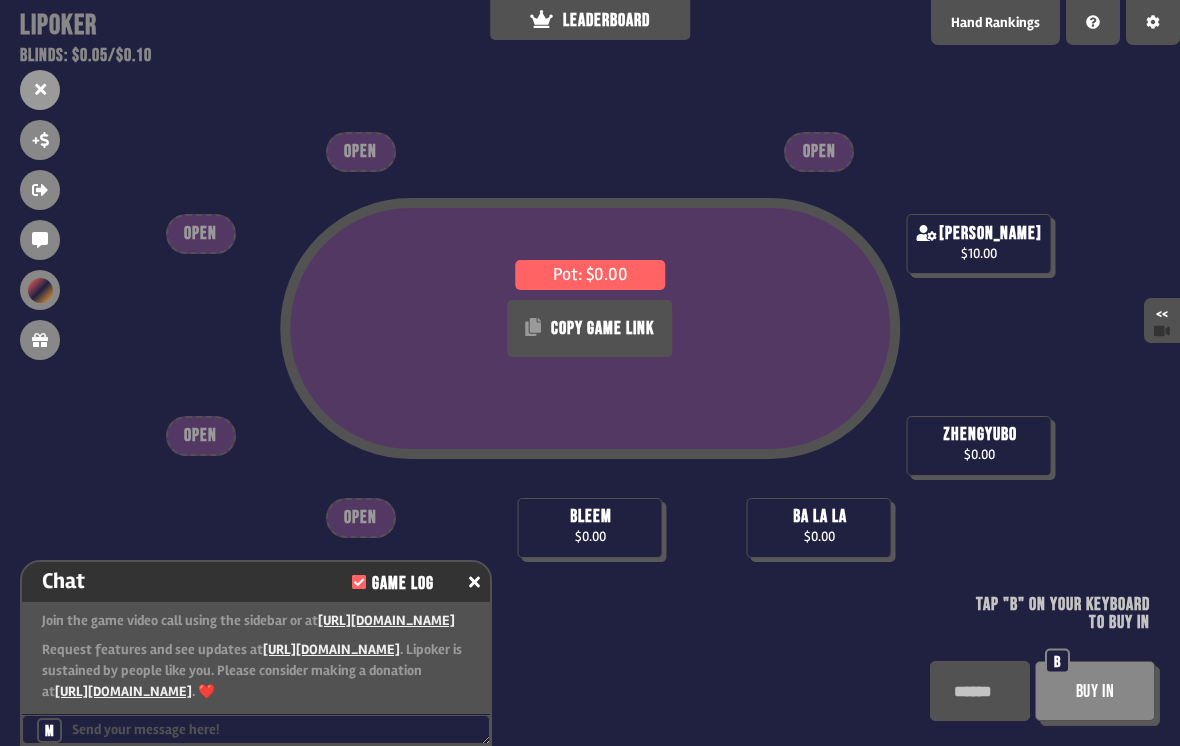 scroll, scrollTop: 14, scrollLeft: 0, axis: vertical 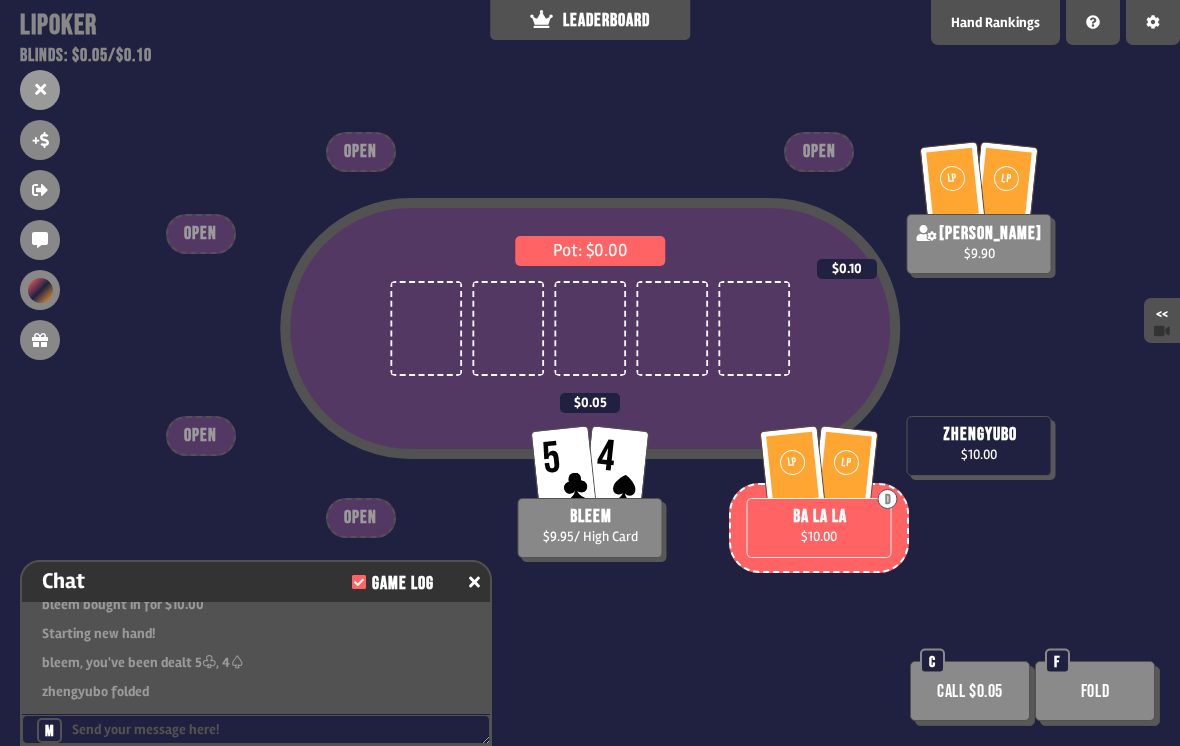 click on "Fold" at bounding box center [1095, 691] 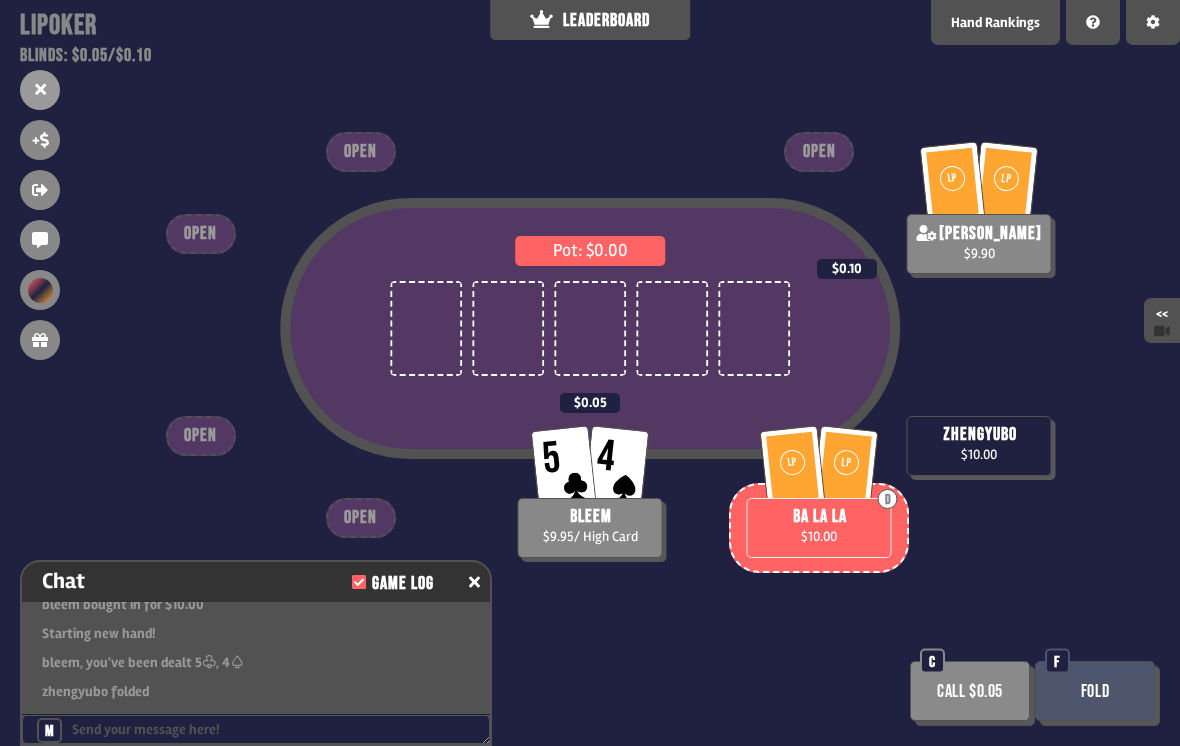 click on "Fold" at bounding box center (1095, 691) 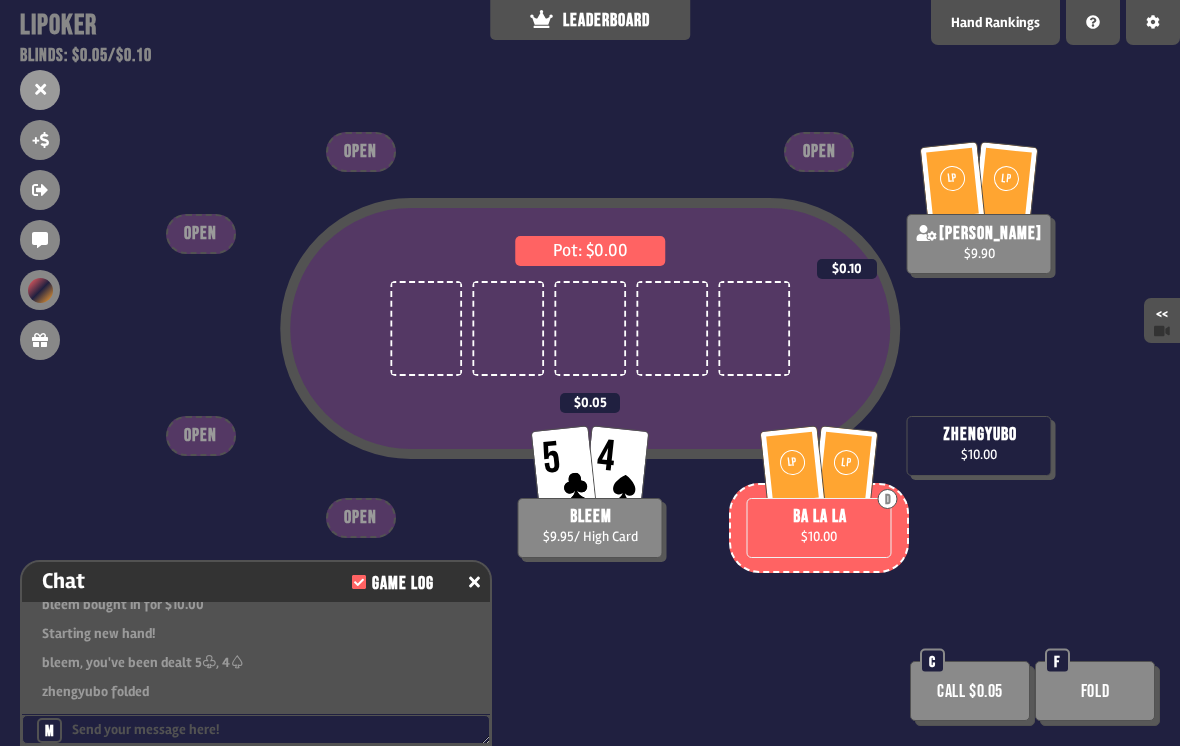 click on "Fold" at bounding box center [1095, 691] 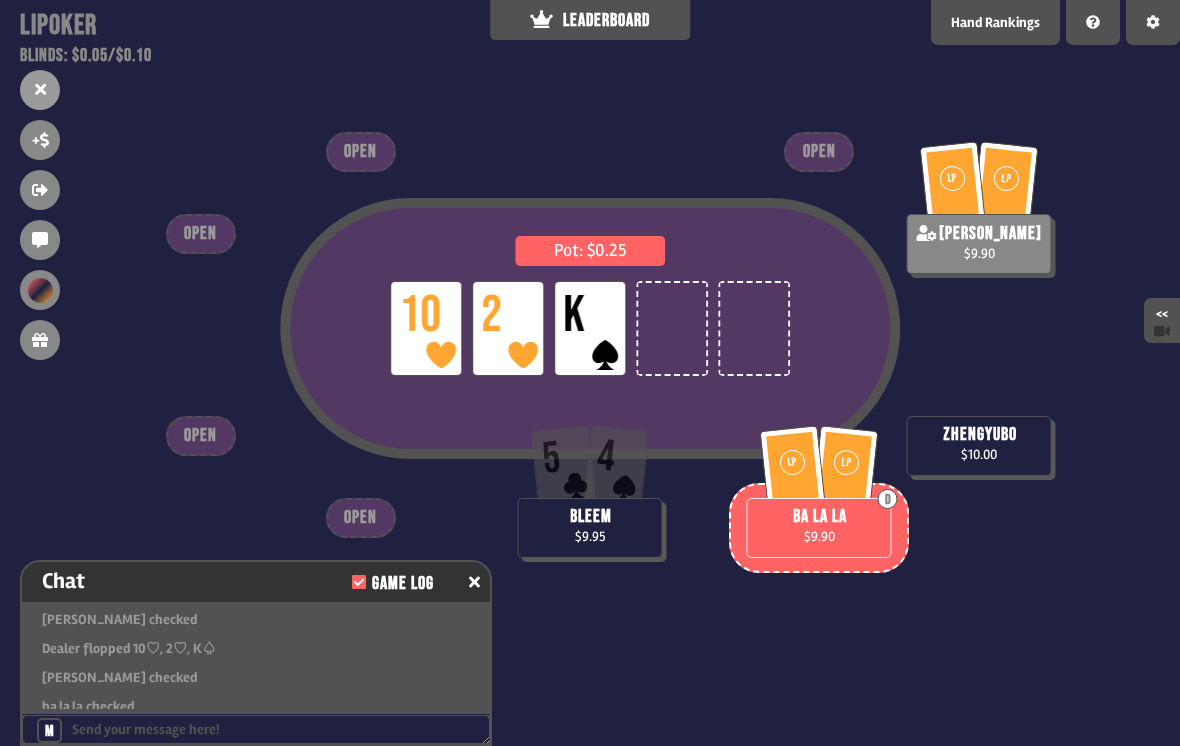 scroll, scrollTop: 391, scrollLeft: 0, axis: vertical 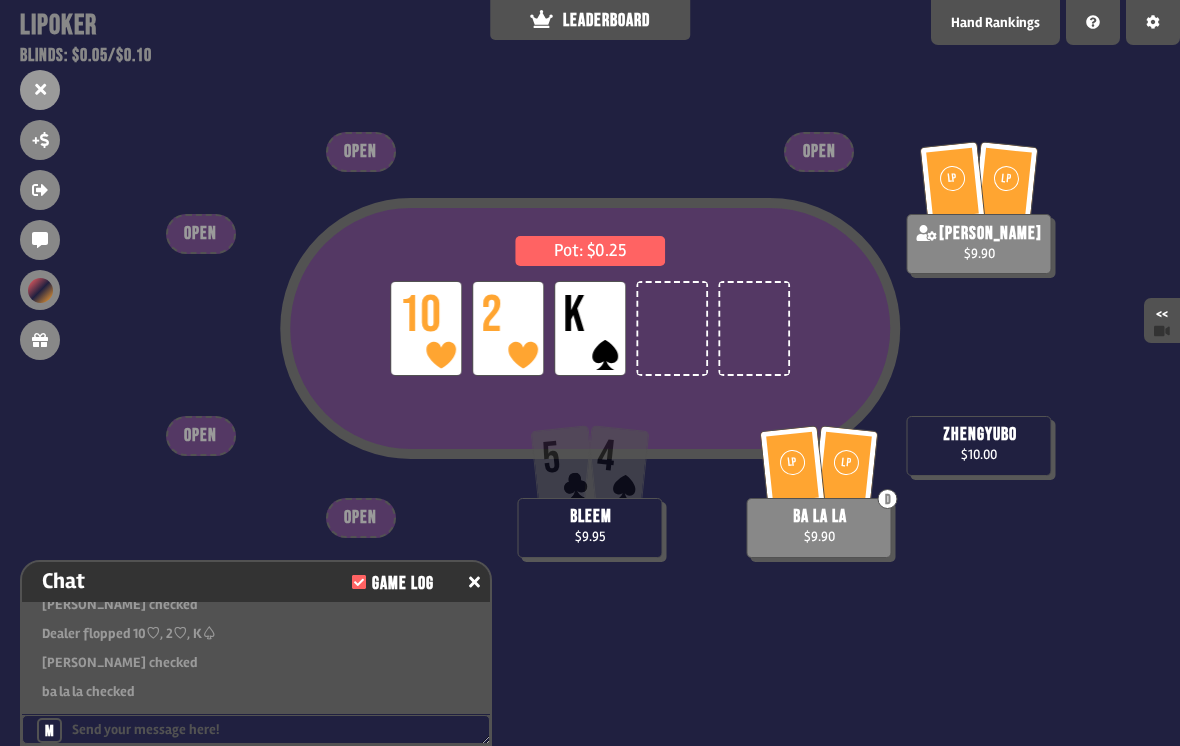 click at bounding box center (979, 358) 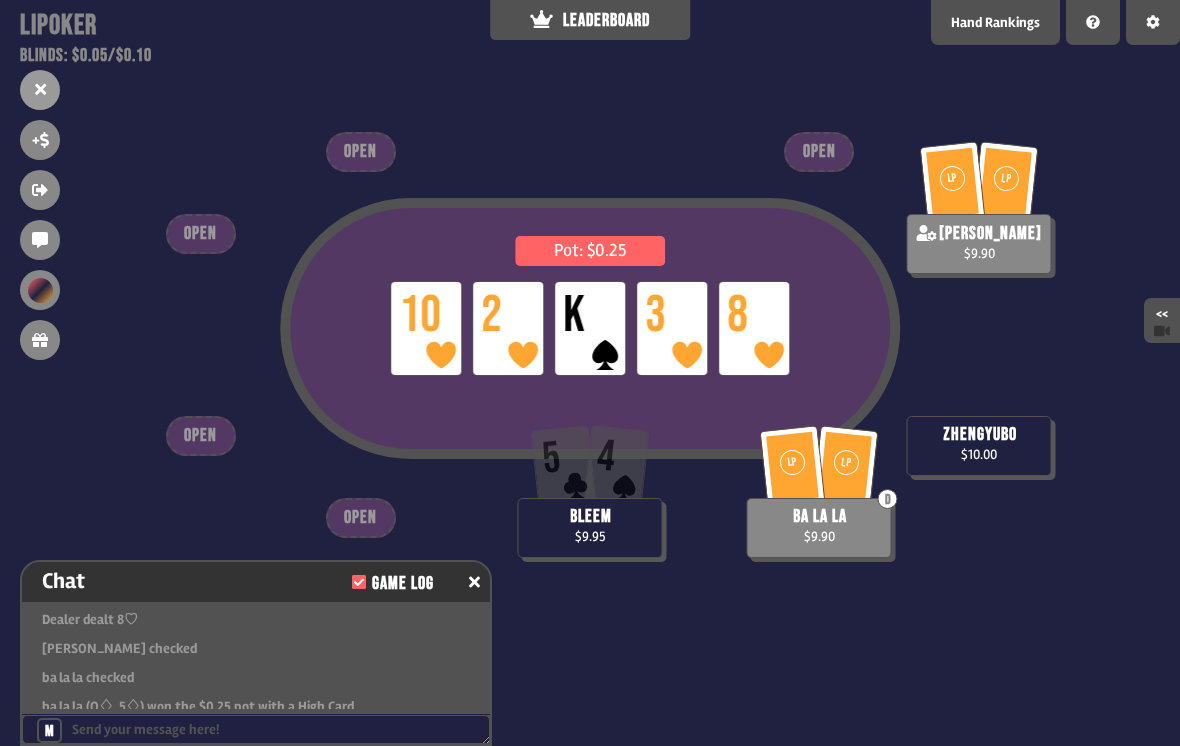 scroll, scrollTop: 594, scrollLeft: 0, axis: vertical 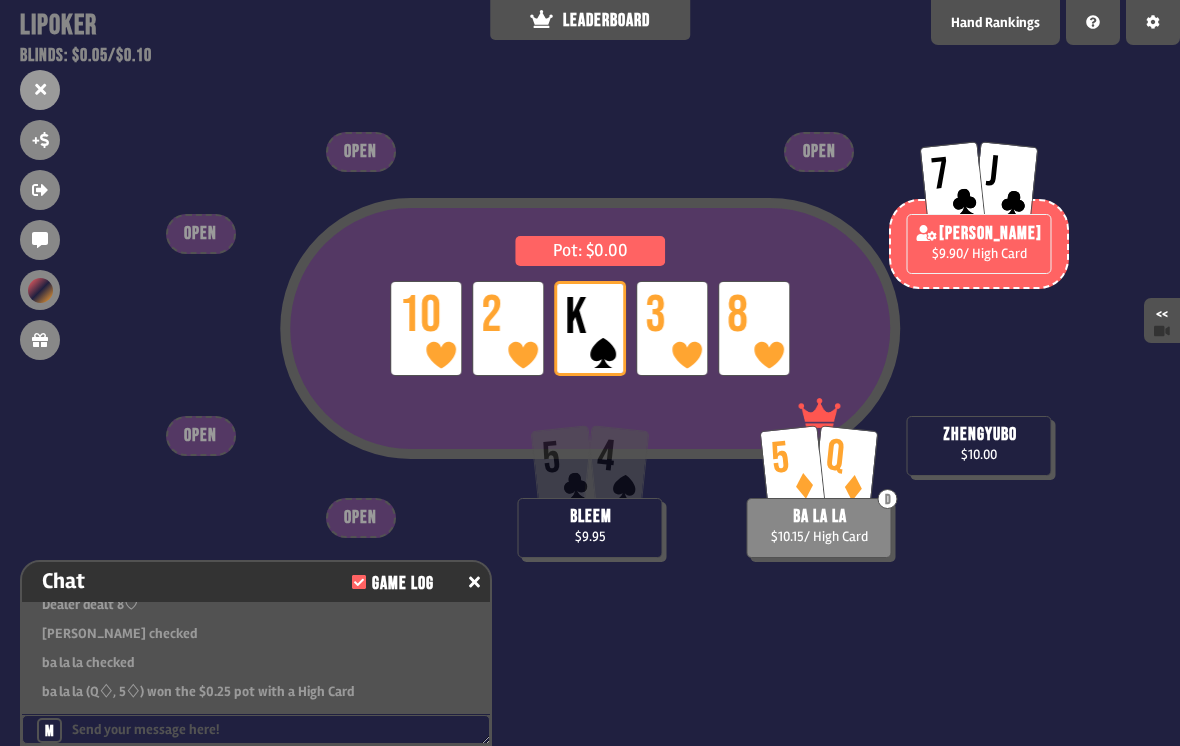 click at bounding box center (979, 358) 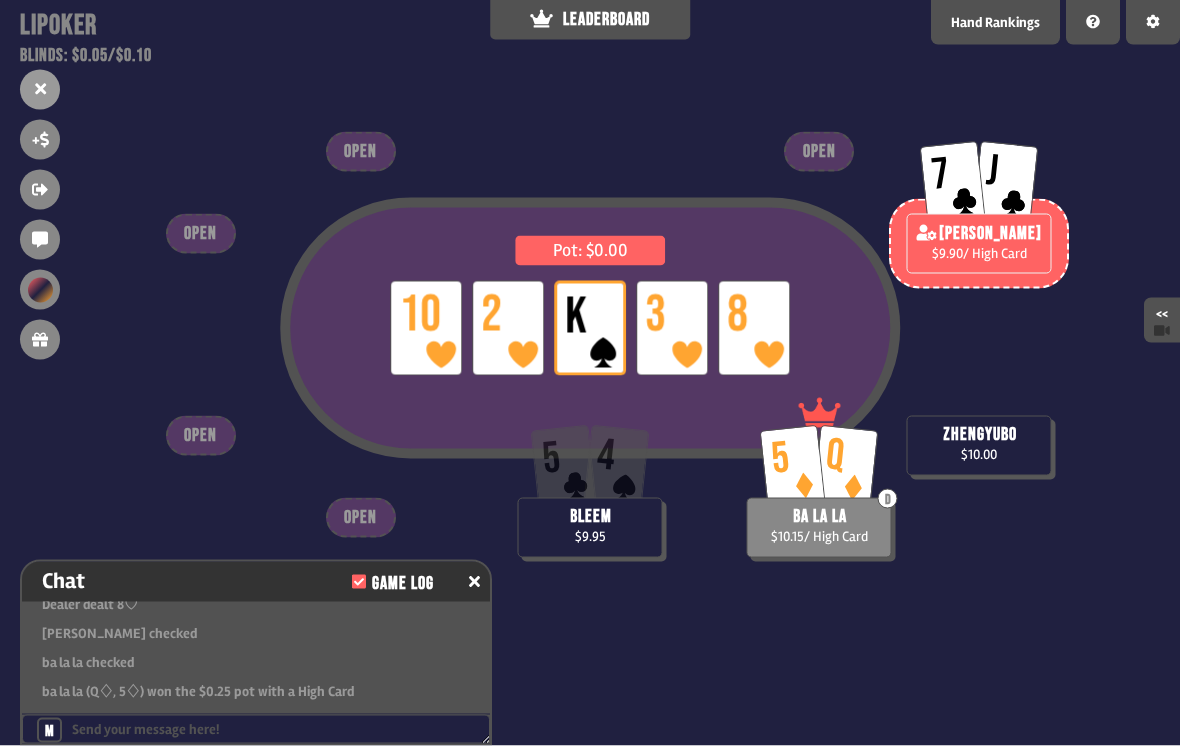 scroll, scrollTop: 0, scrollLeft: 0, axis: both 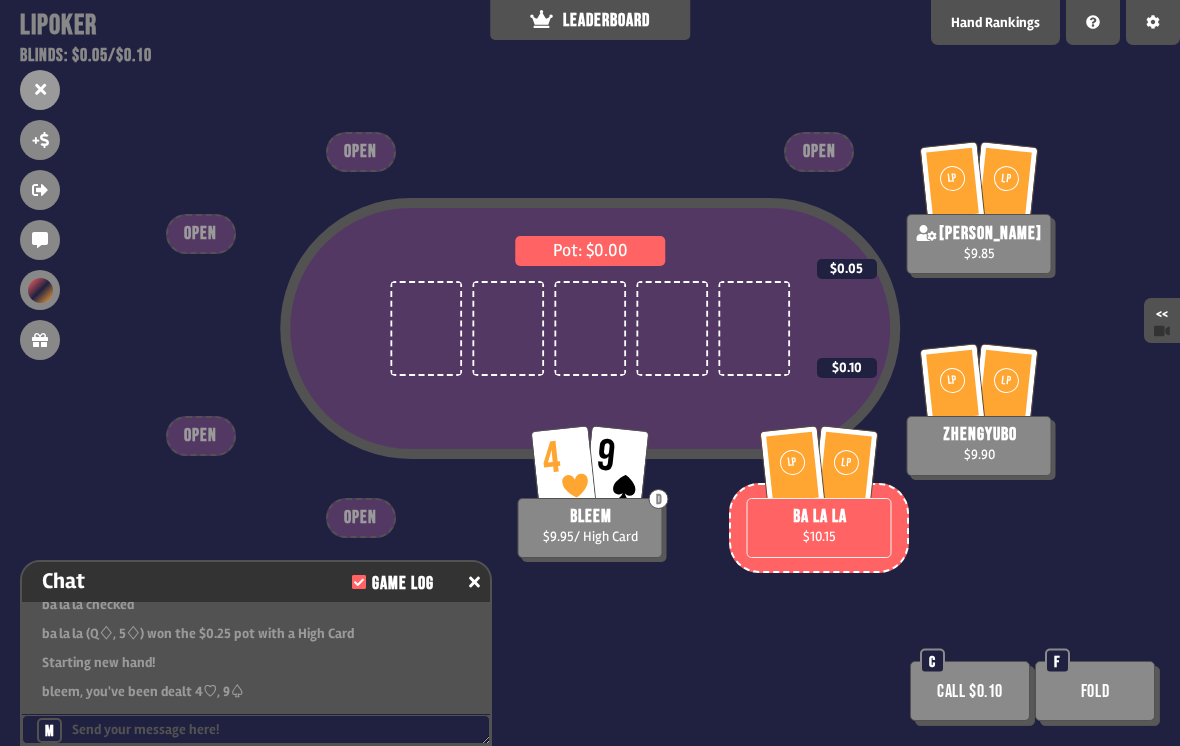click on "Fold" at bounding box center [1095, 691] 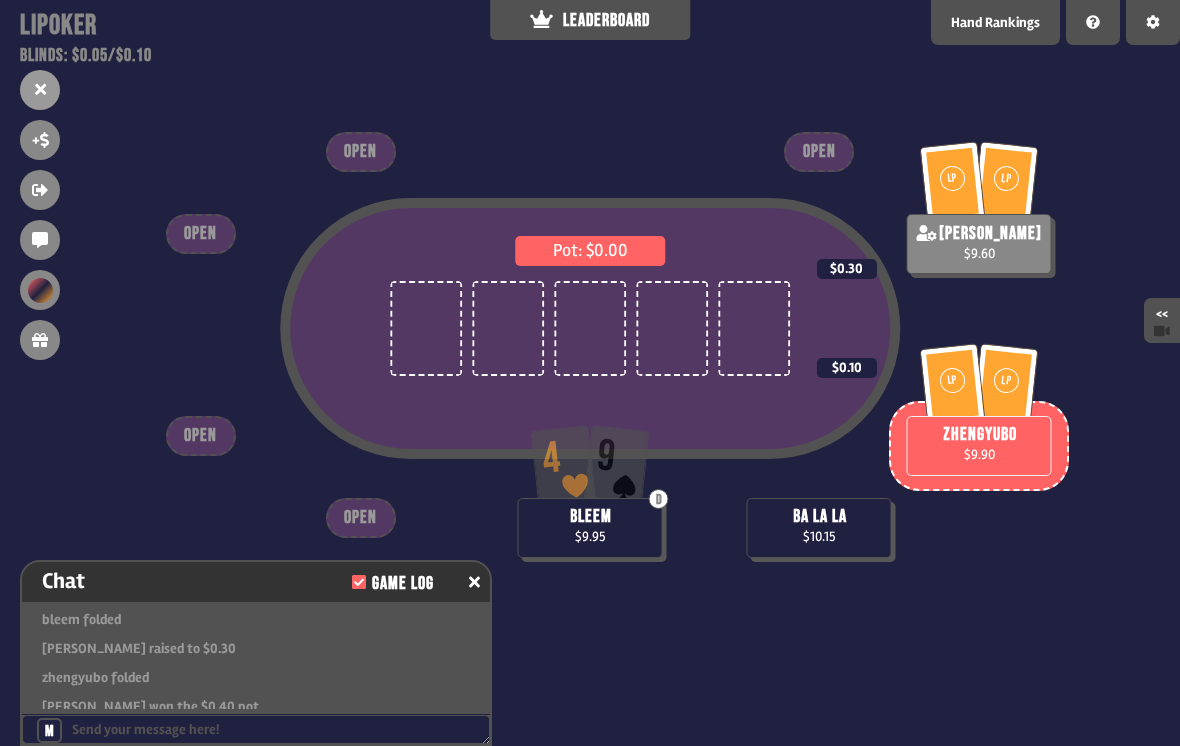 scroll, scrollTop: 826, scrollLeft: 0, axis: vertical 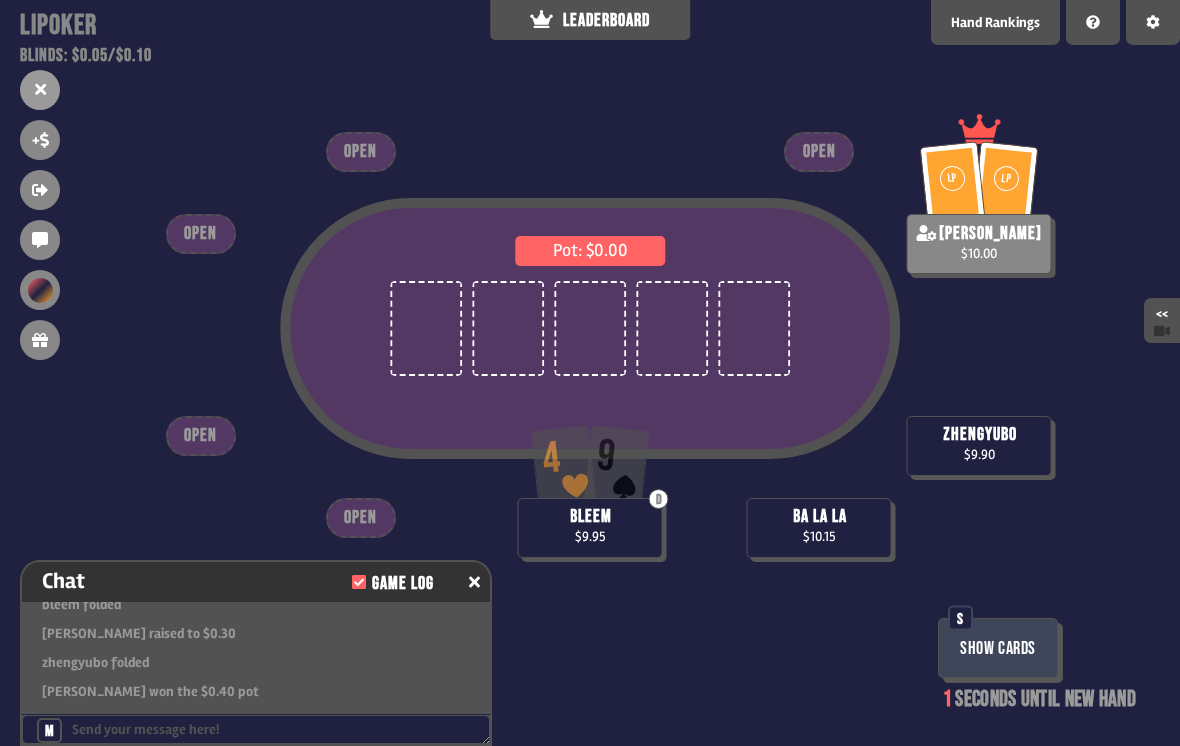 click at bounding box center [979, 331] 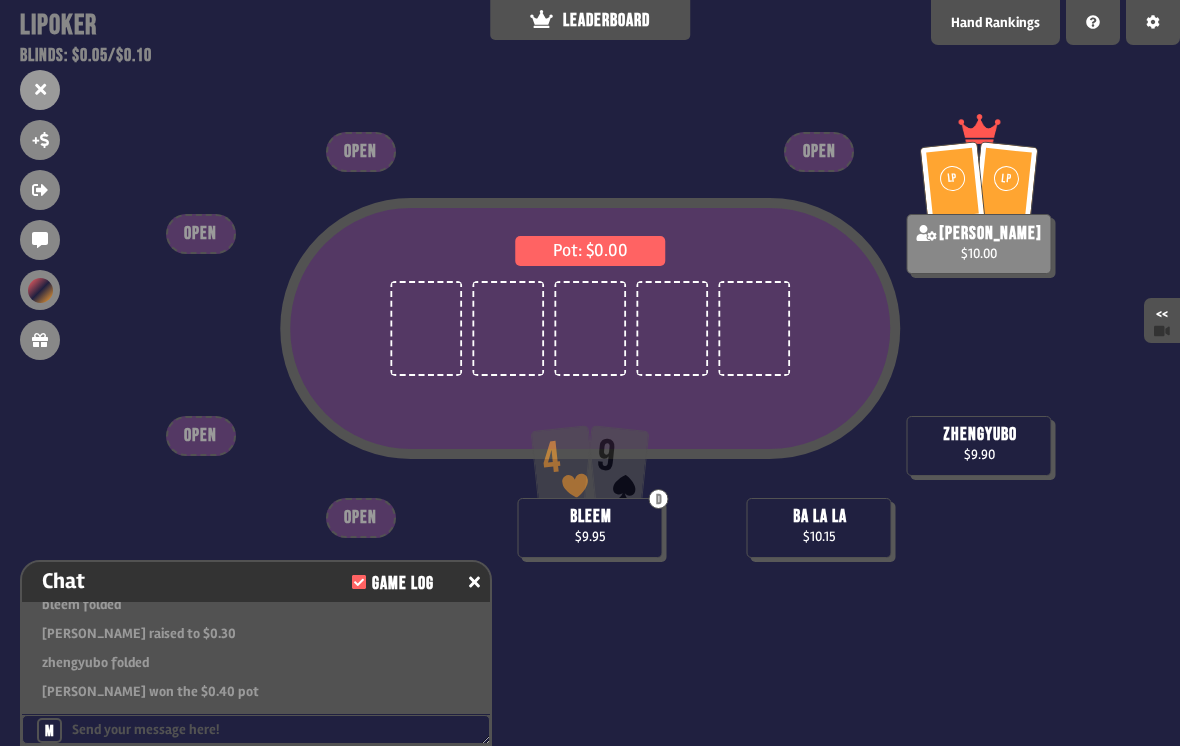 click at bounding box center [979, 331] 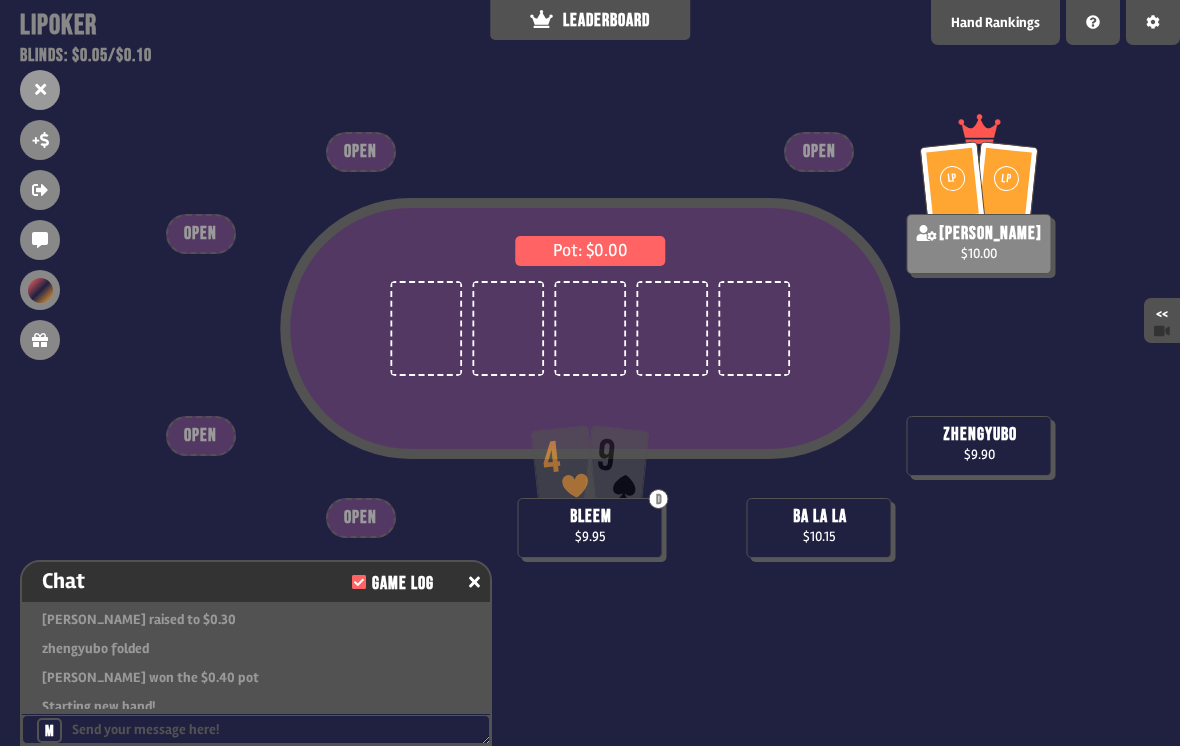scroll, scrollTop: 12, scrollLeft: 0, axis: vertical 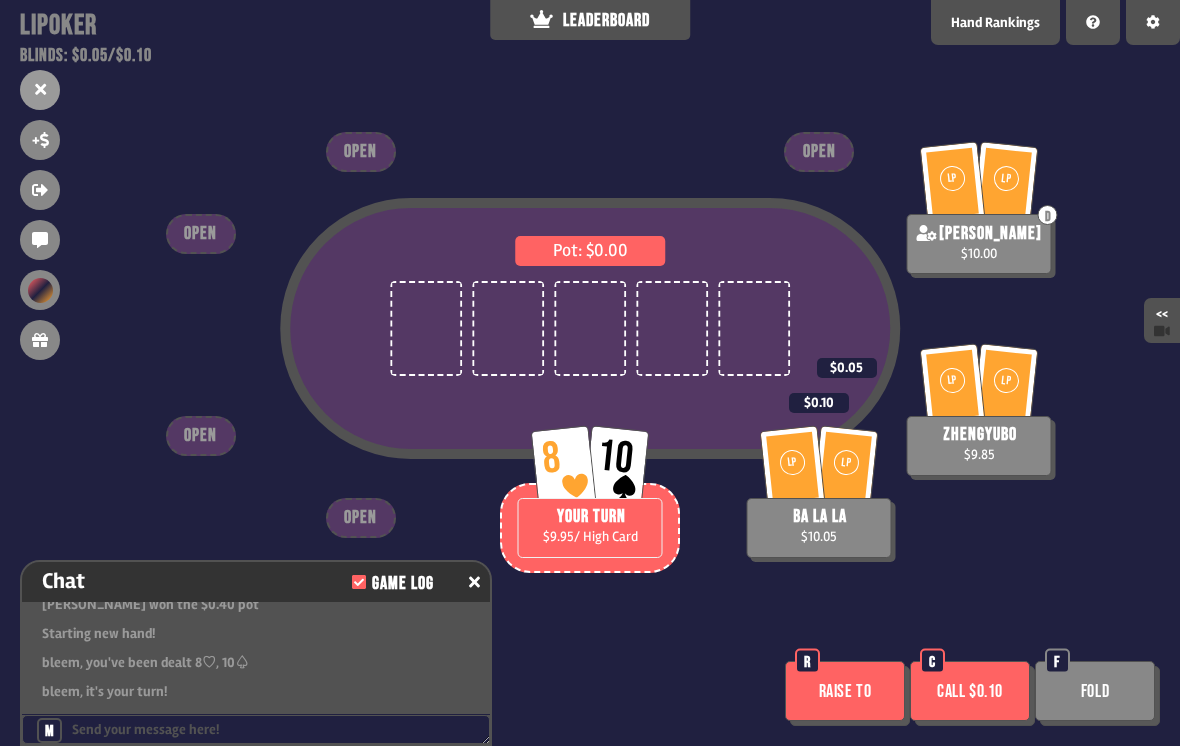 click on "Raise to" at bounding box center [845, 691] 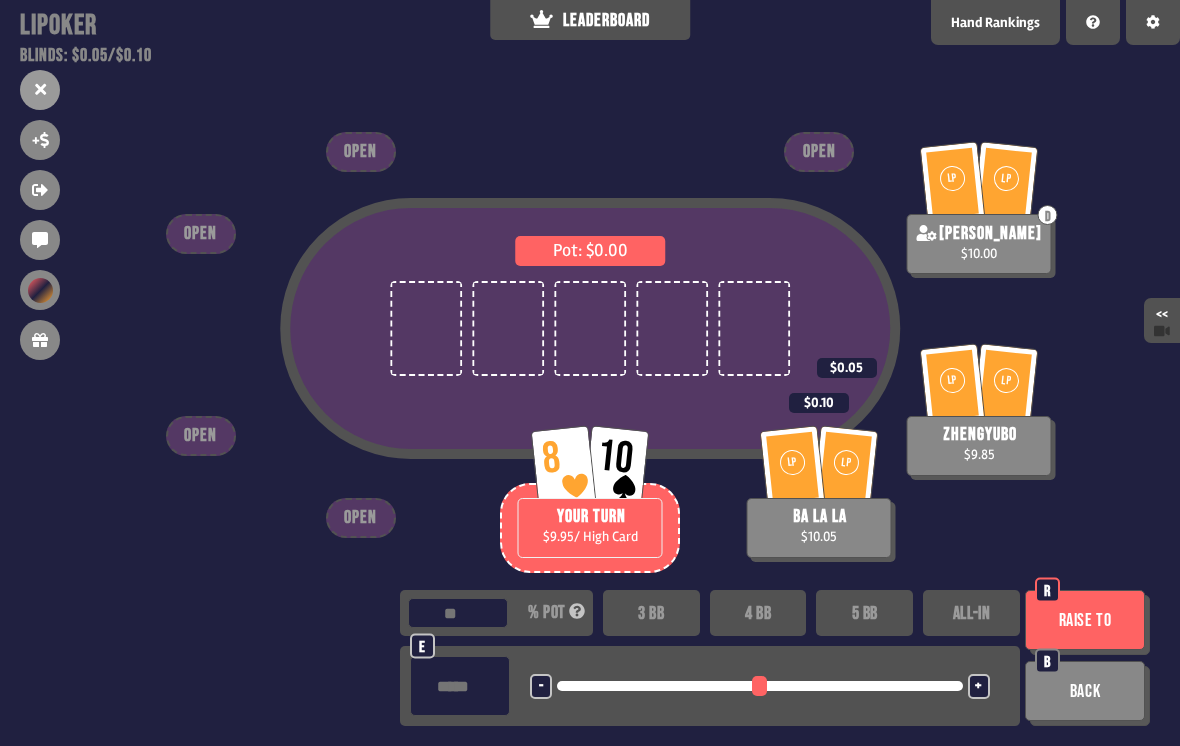 click on "3 BB" at bounding box center (651, 613) 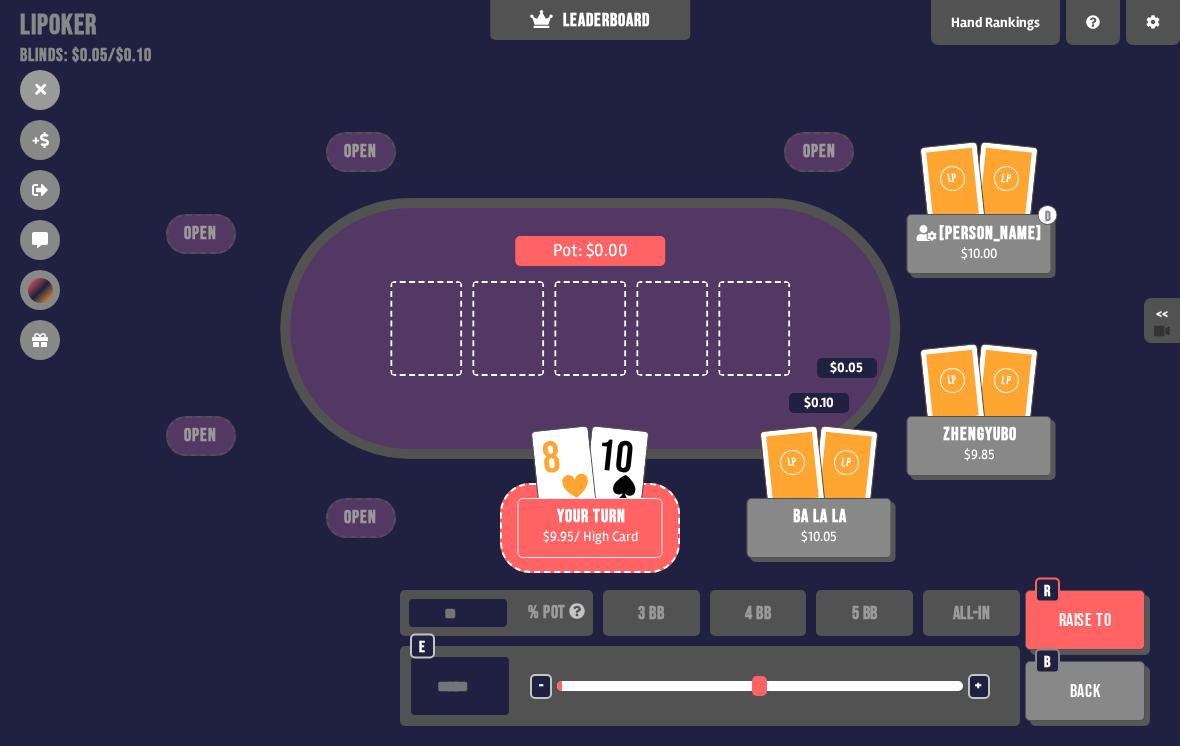 click on "Raise to" at bounding box center [1085, 620] 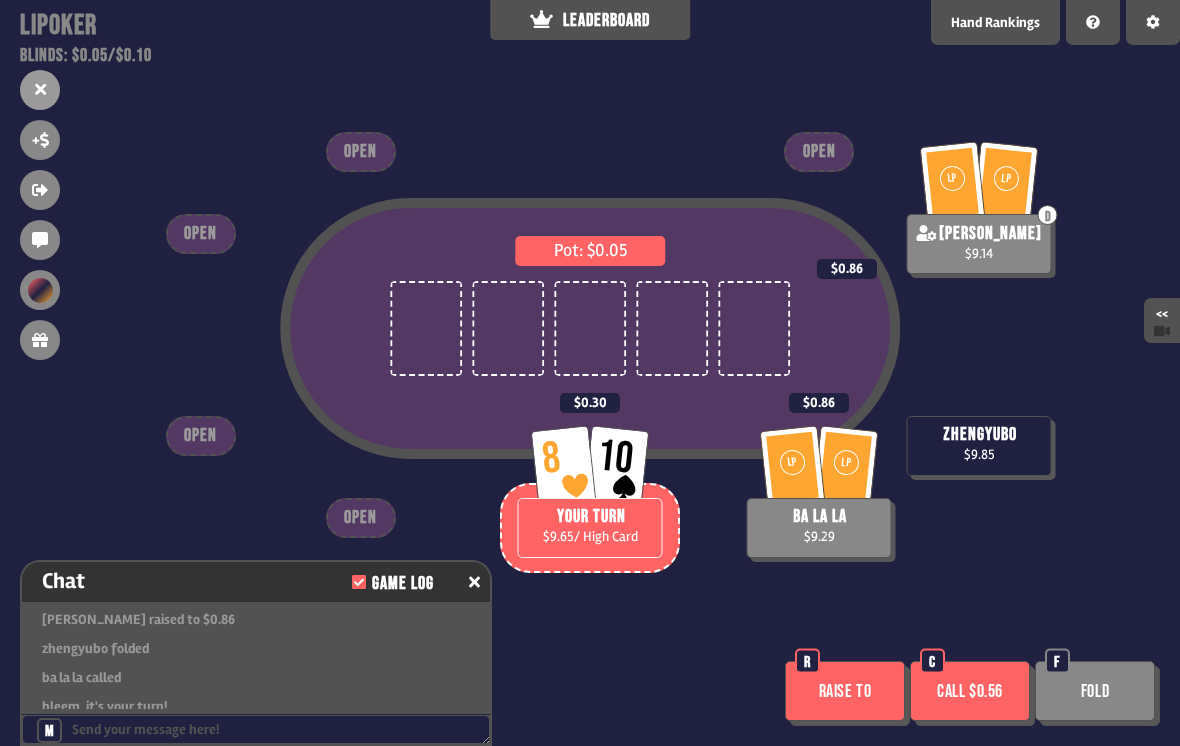 scroll, scrollTop: 1058, scrollLeft: 0, axis: vertical 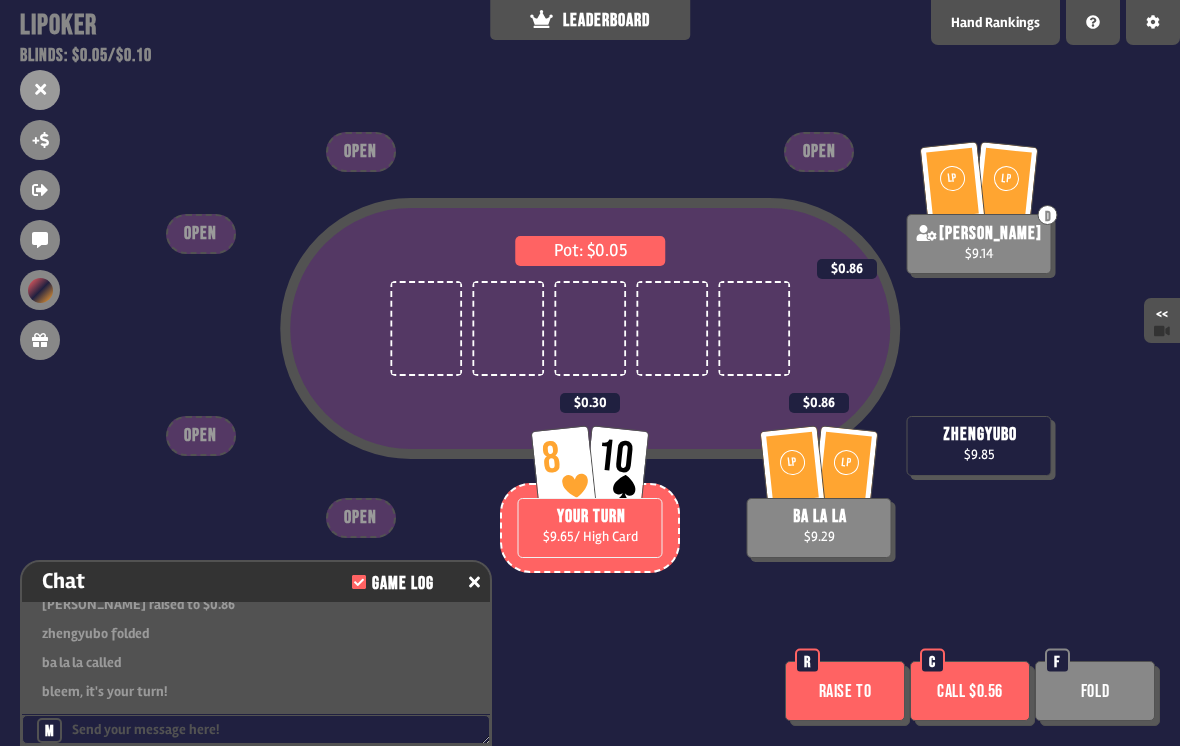 click on "Call $0.56" at bounding box center (970, 691) 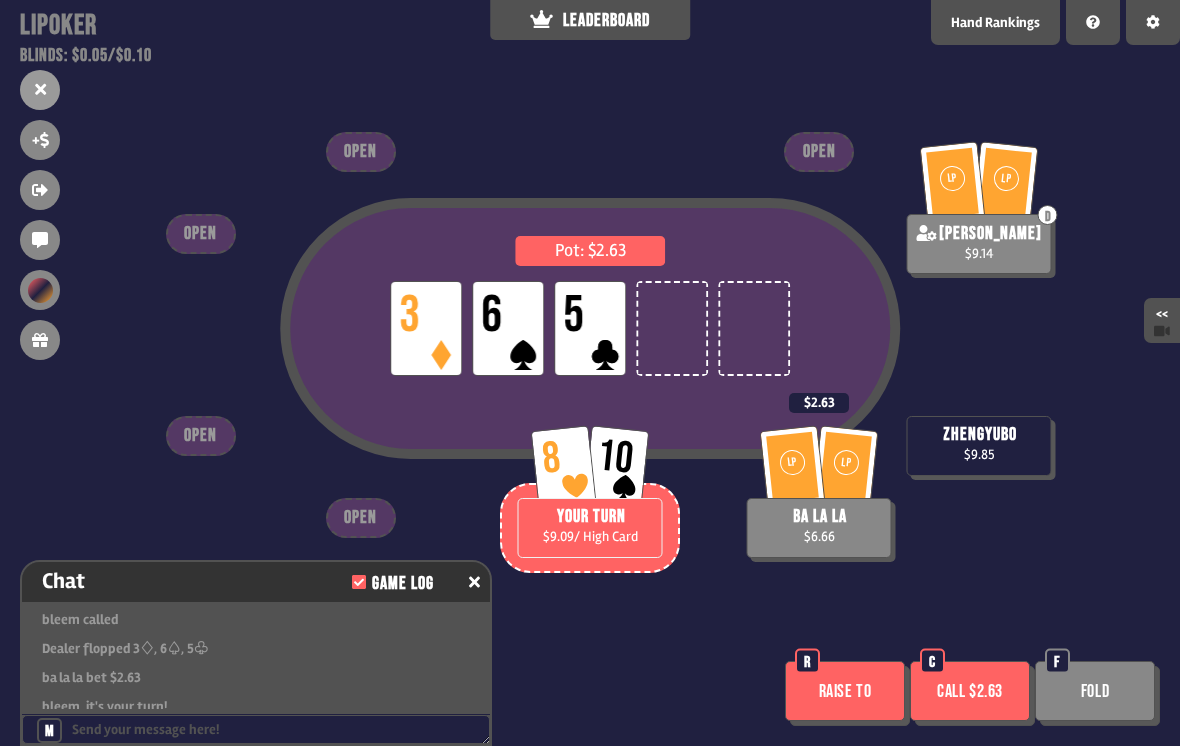scroll, scrollTop: 1174, scrollLeft: 0, axis: vertical 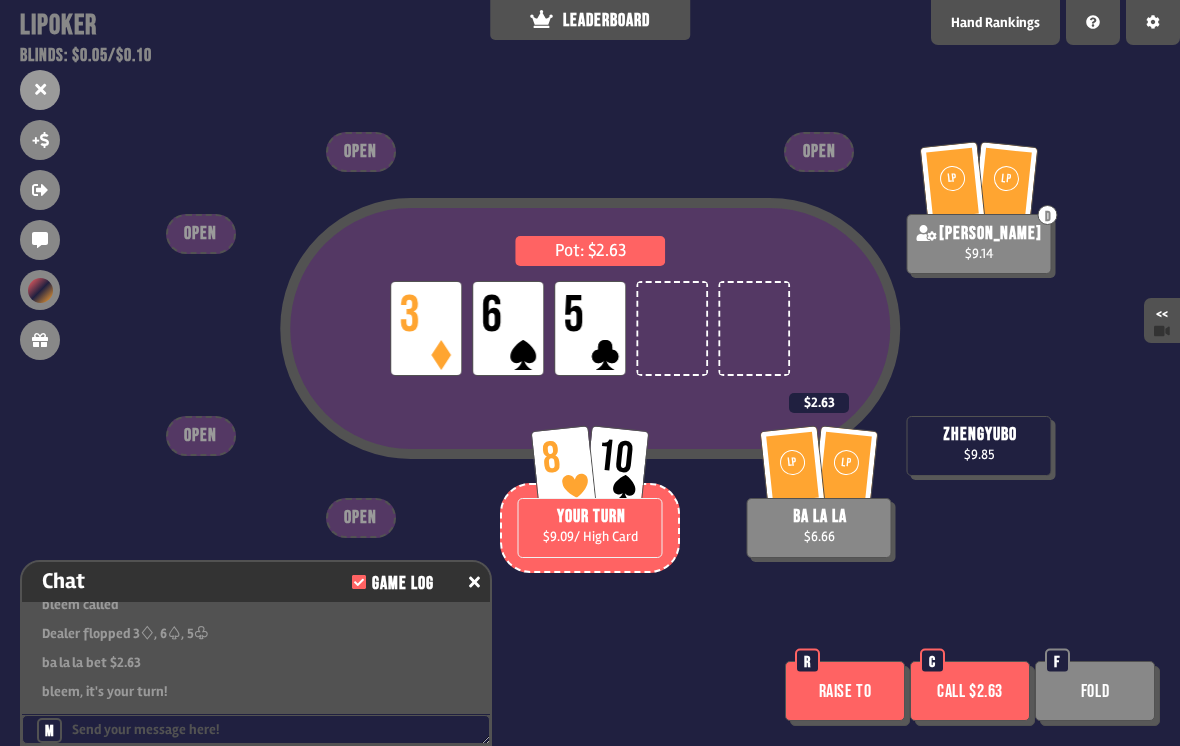 click on "Raise to" at bounding box center (845, 691) 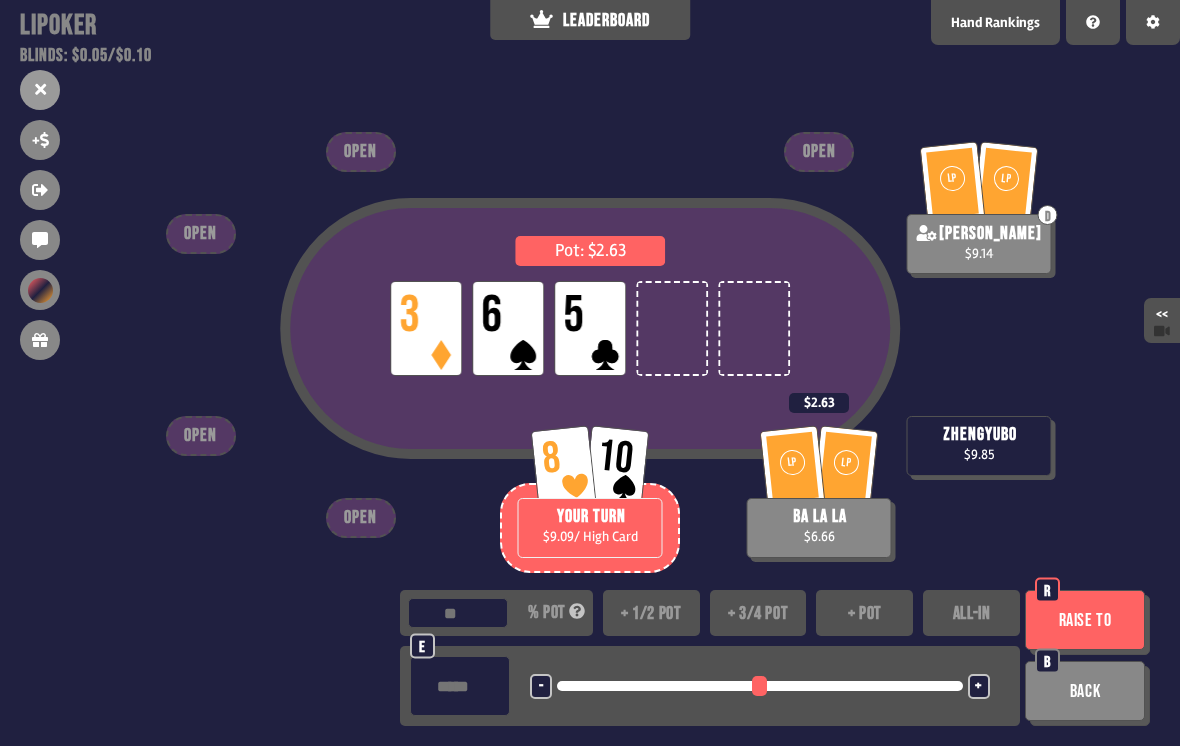 click on "+ 1/2 pot" at bounding box center (651, 613) 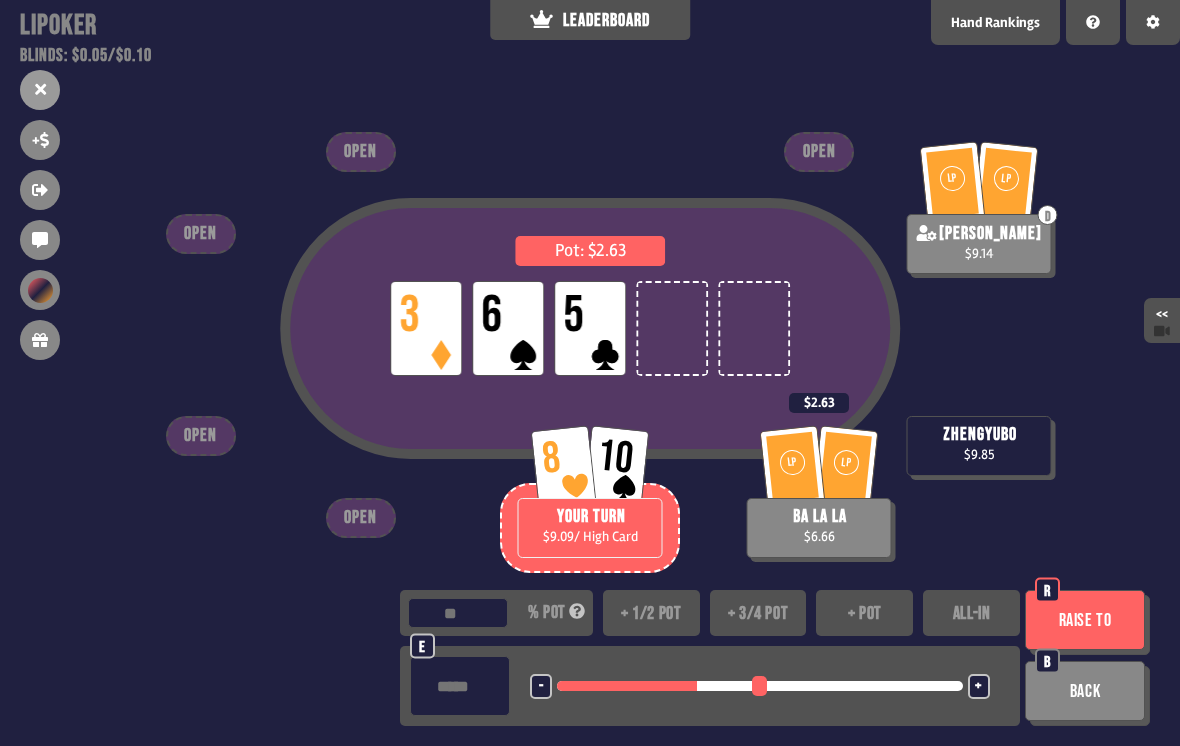 click on "Raise to" at bounding box center (1085, 620) 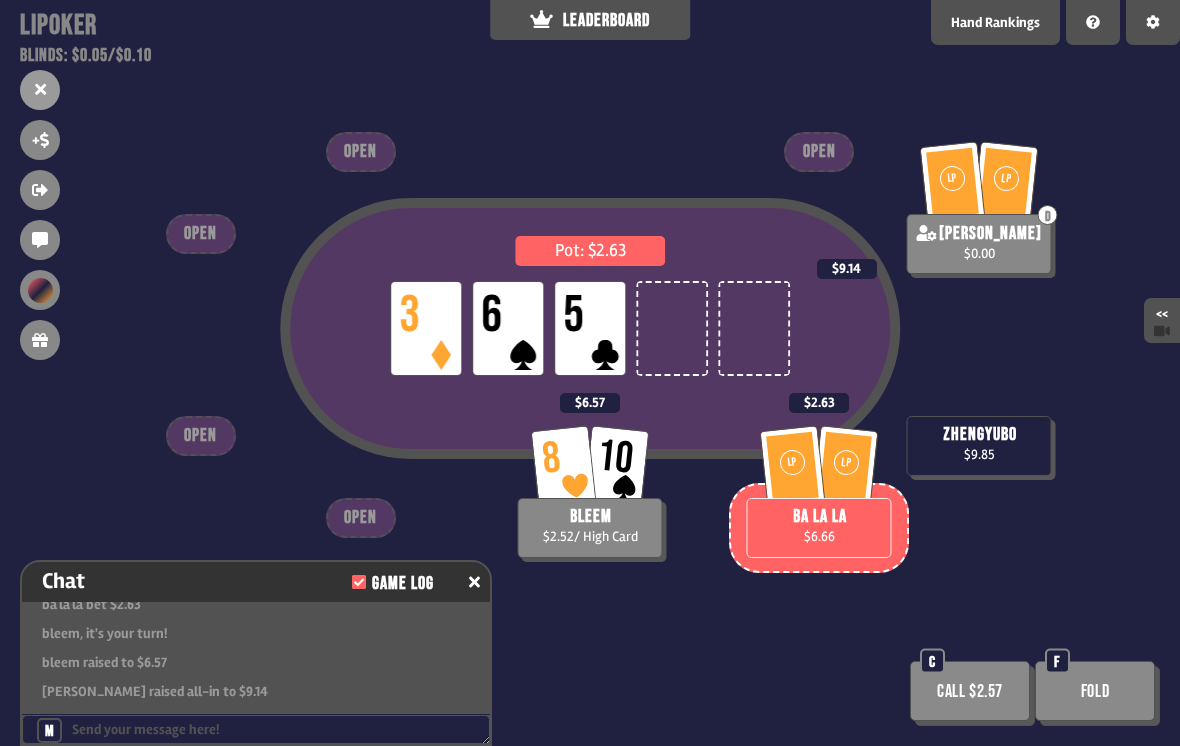 scroll, scrollTop: 1261, scrollLeft: 0, axis: vertical 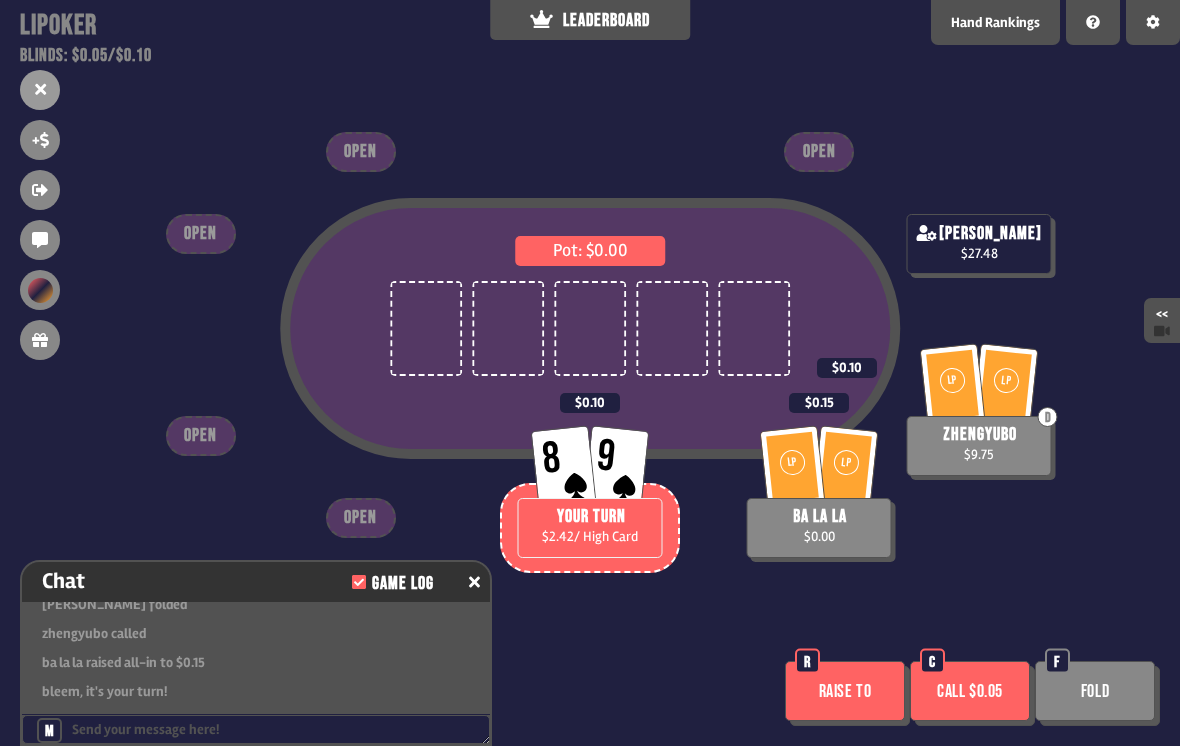 click on "Raise to" at bounding box center [845, 691] 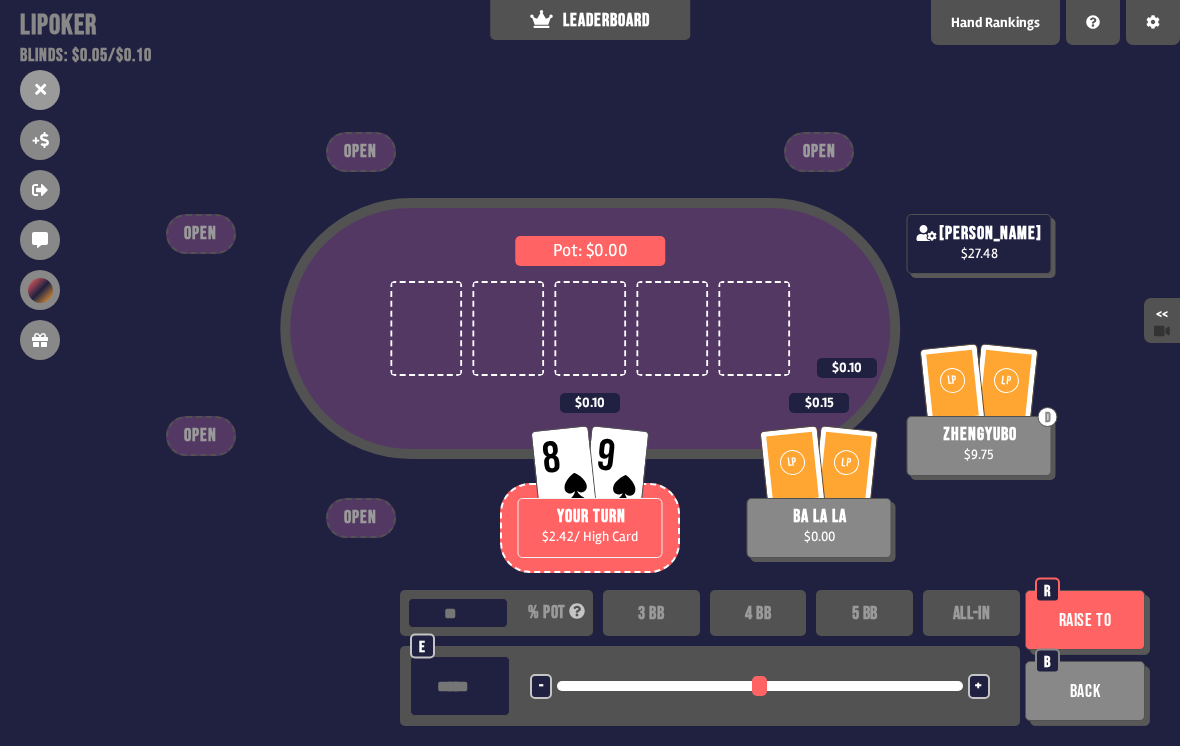 click on "3 BB" at bounding box center [651, 613] 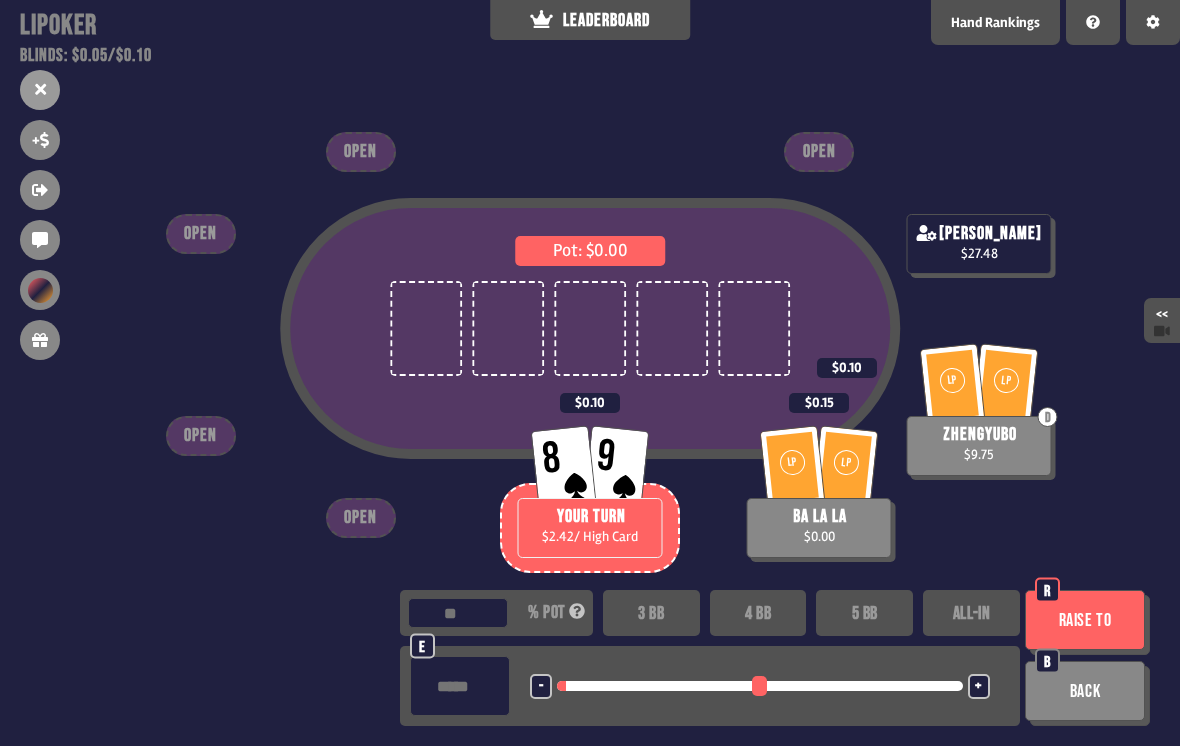 type on "**" 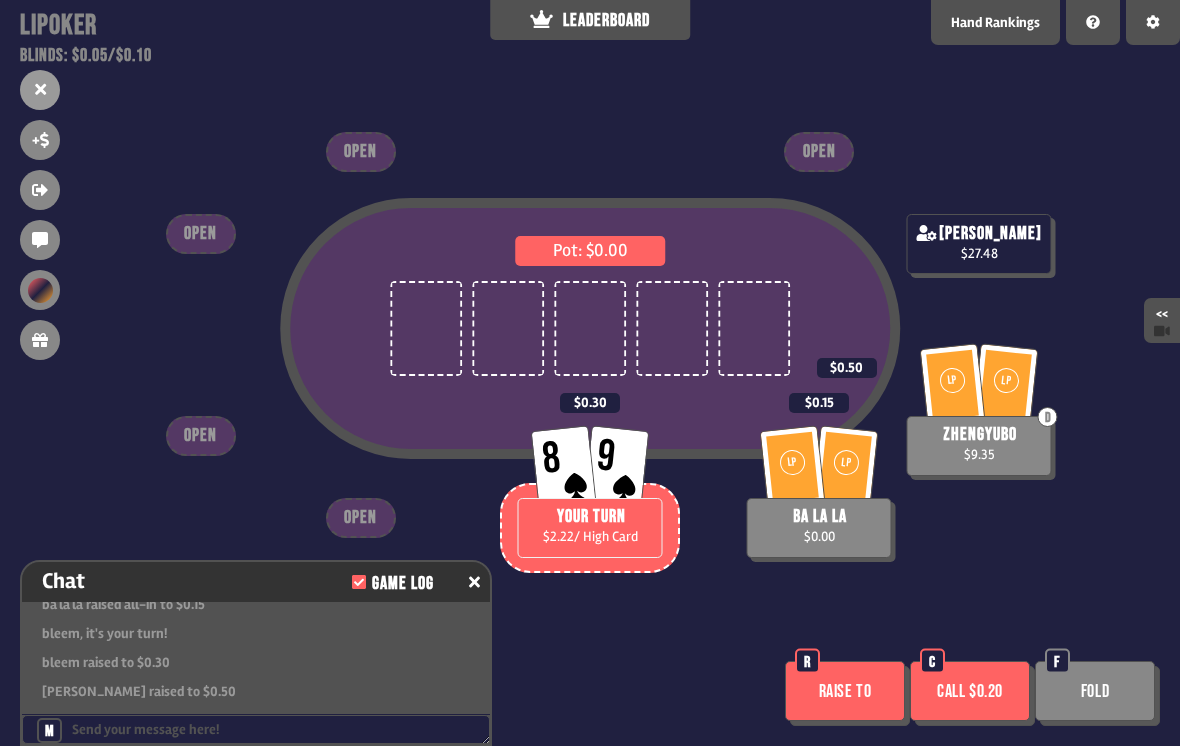 scroll, scrollTop: 1667, scrollLeft: 0, axis: vertical 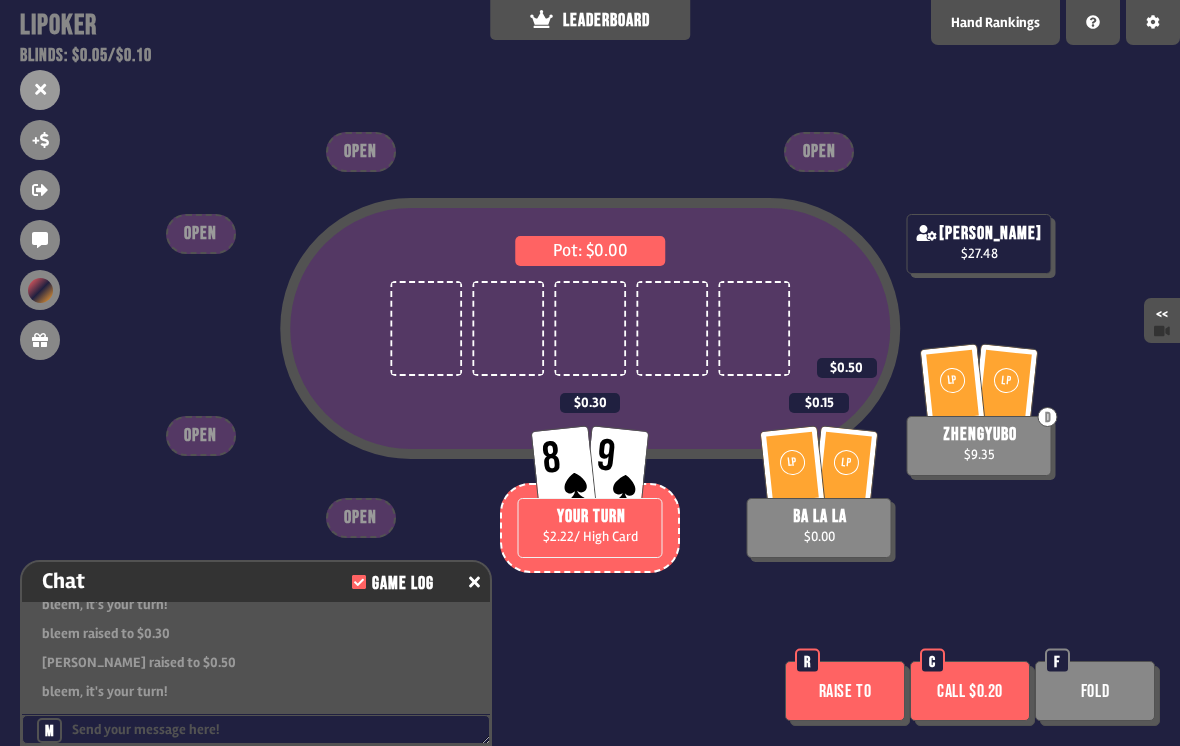click on "Call $0.20" at bounding box center [970, 691] 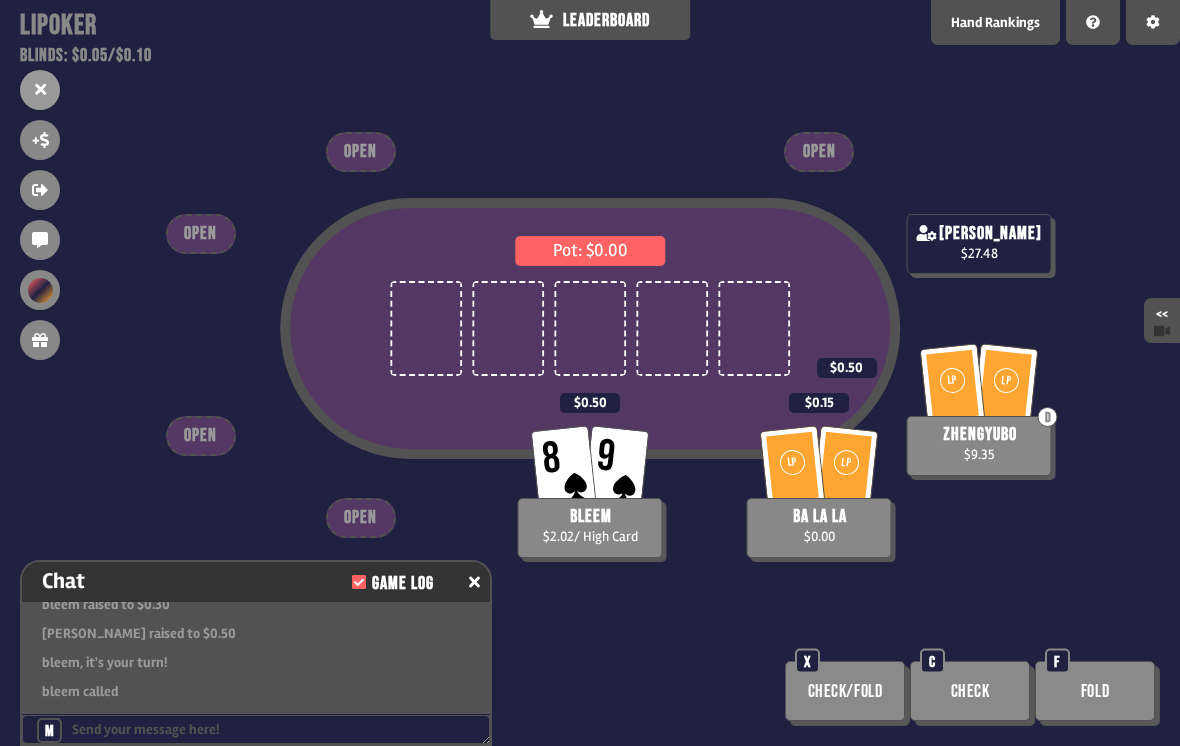 scroll, scrollTop: 1725, scrollLeft: 0, axis: vertical 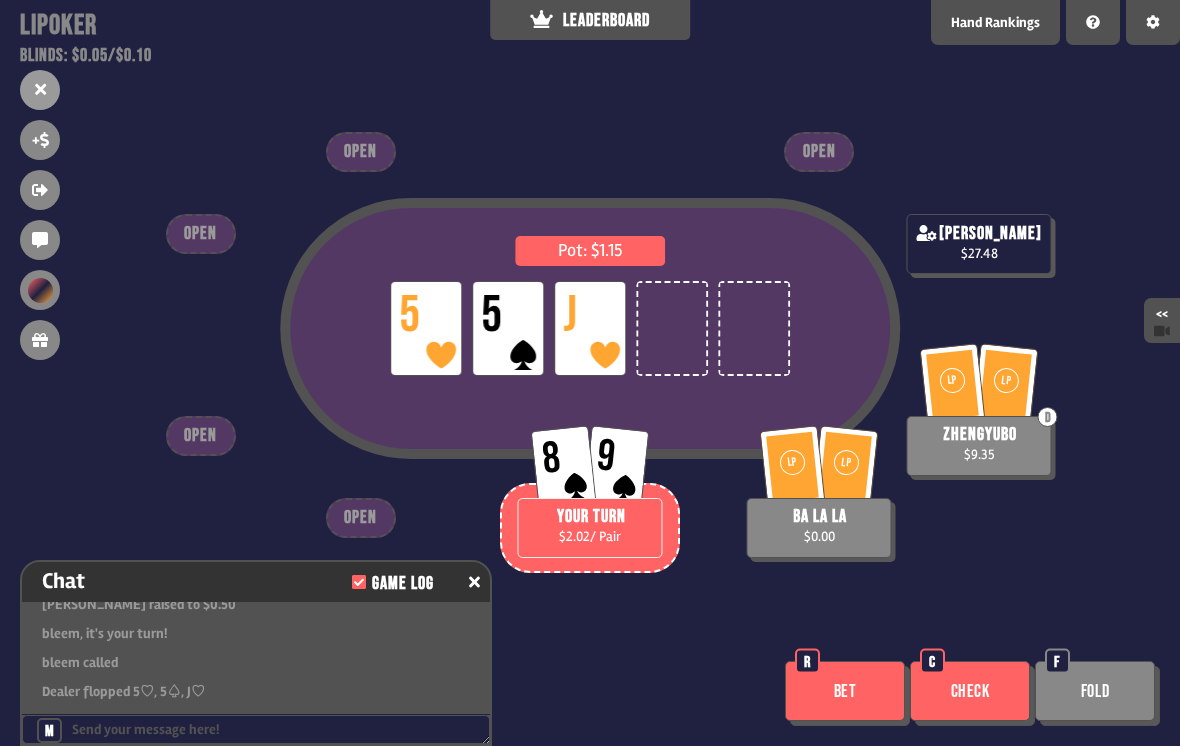 click on "Check" at bounding box center (970, 691) 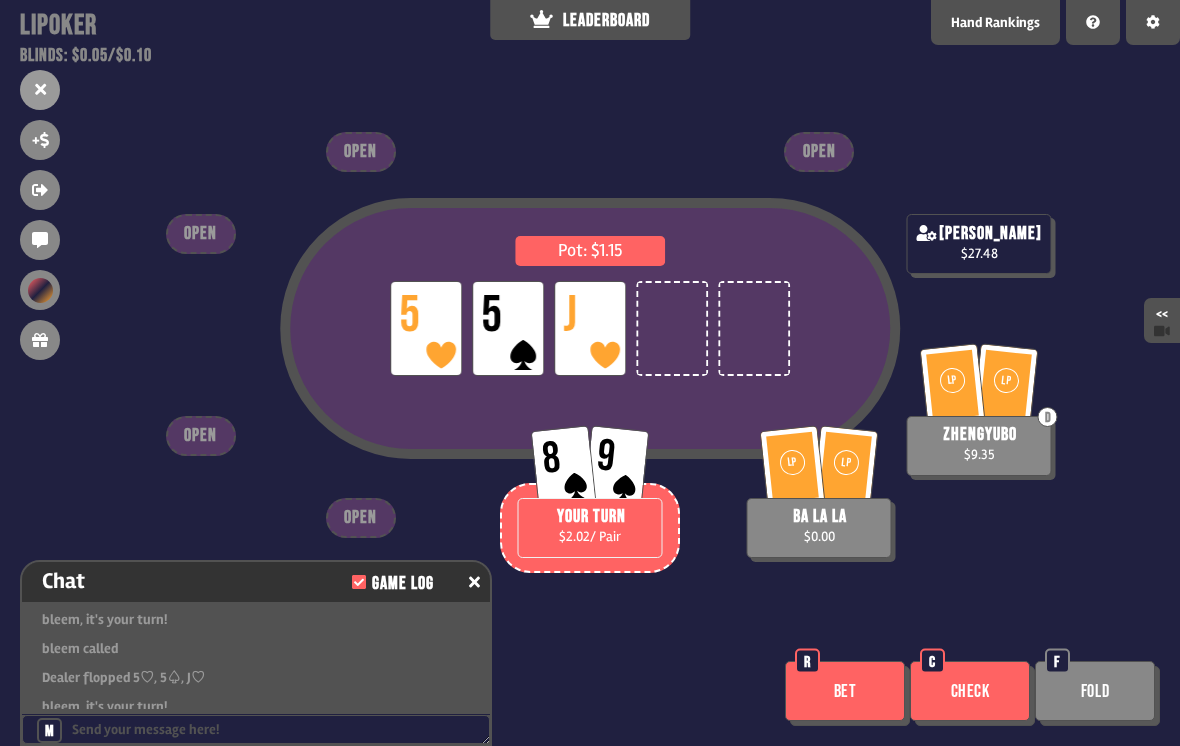 scroll, scrollTop: 1783, scrollLeft: 0, axis: vertical 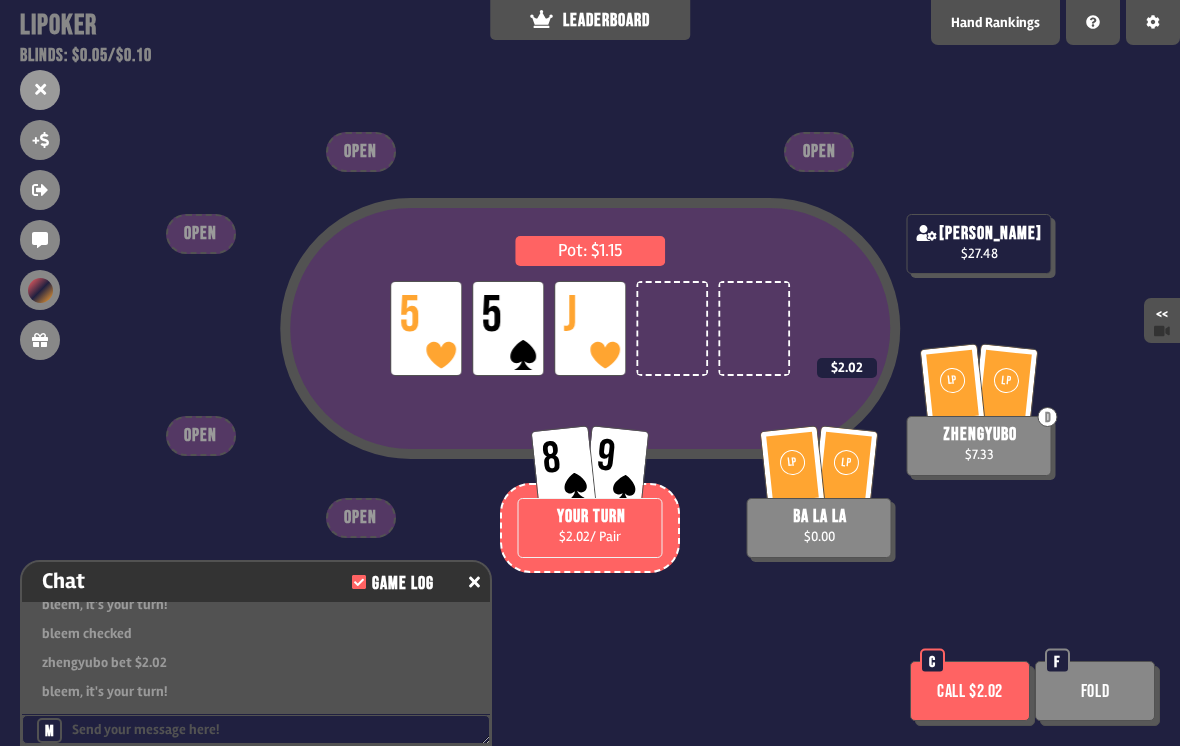 click on "Fold" at bounding box center [1095, 691] 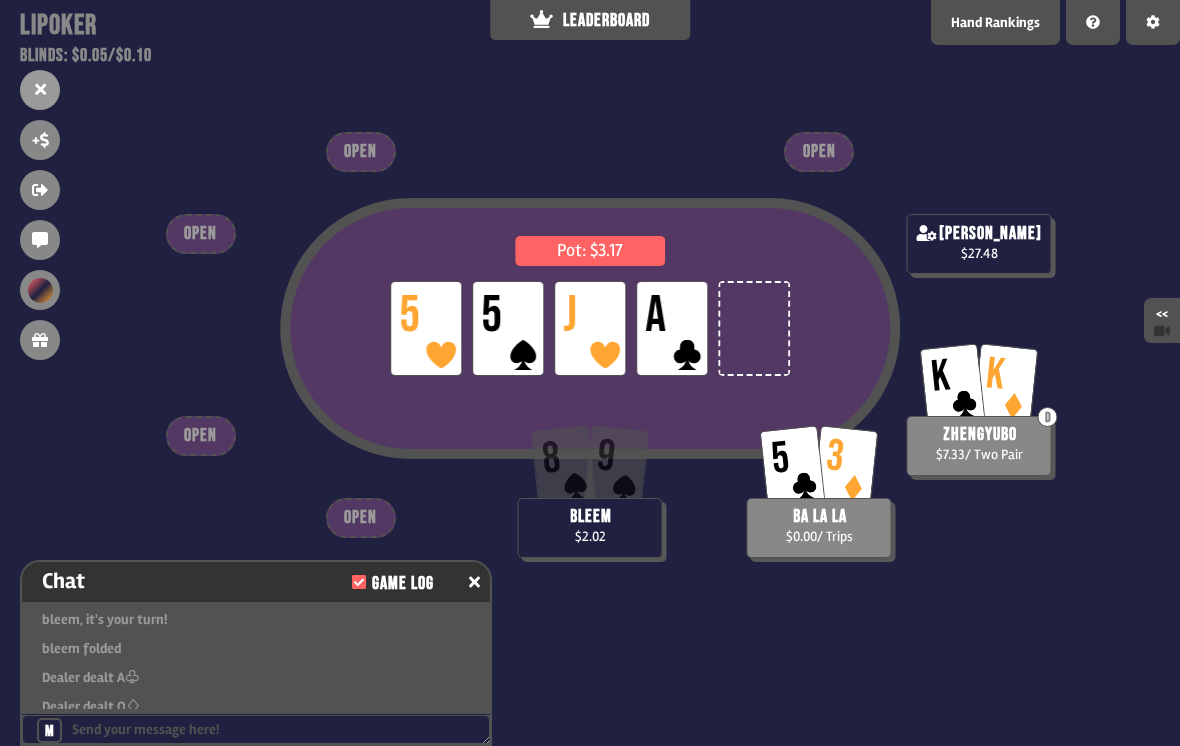 scroll, scrollTop: 1928, scrollLeft: 0, axis: vertical 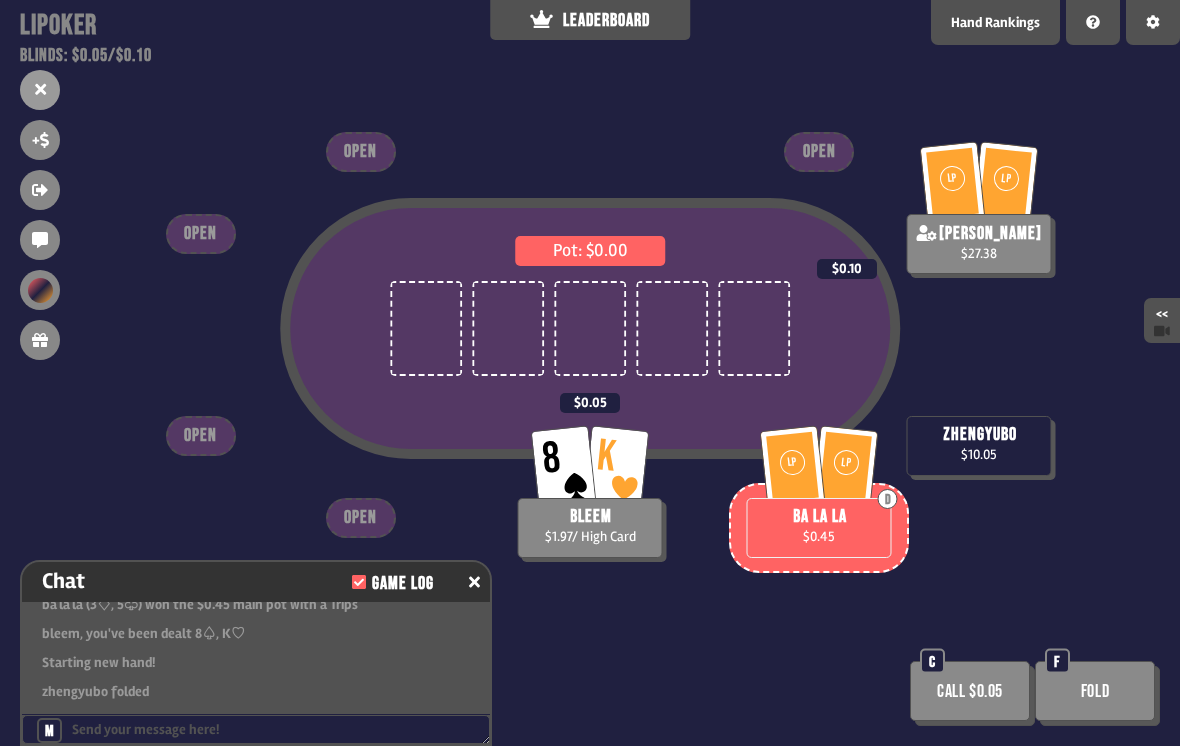 click on "Fold" at bounding box center (1095, 691) 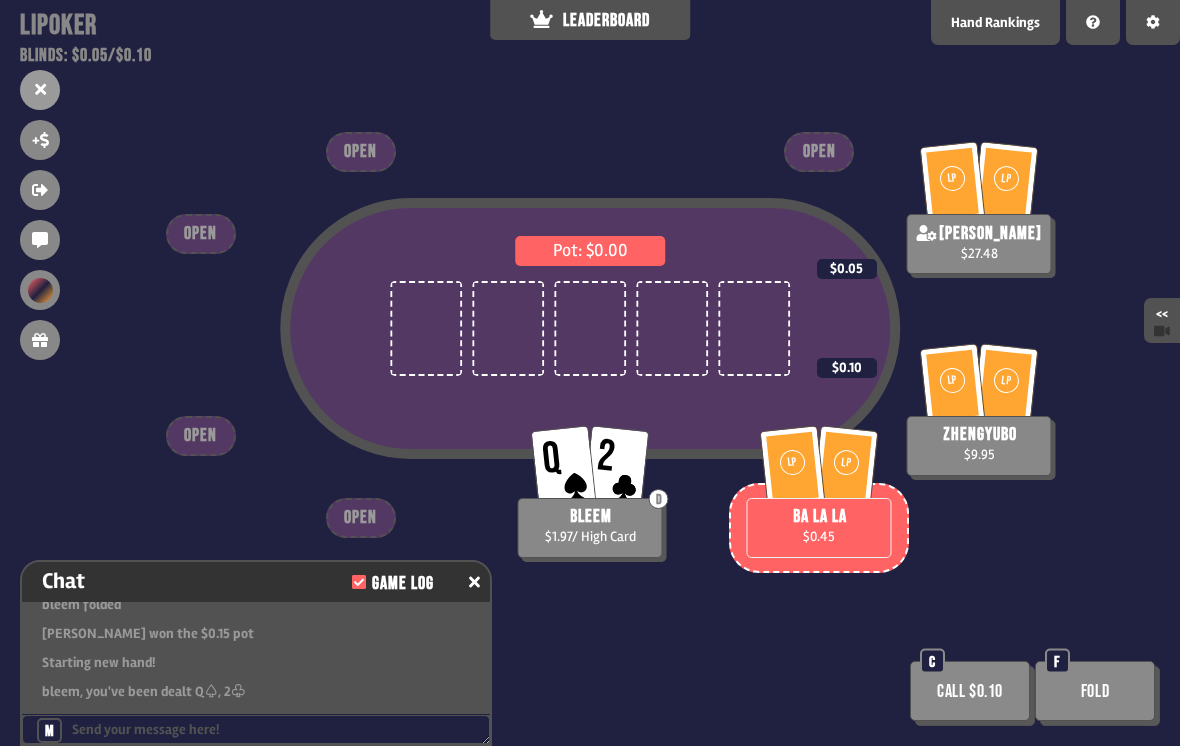 scroll, scrollTop: 2276, scrollLeft: 0, axis: vertical 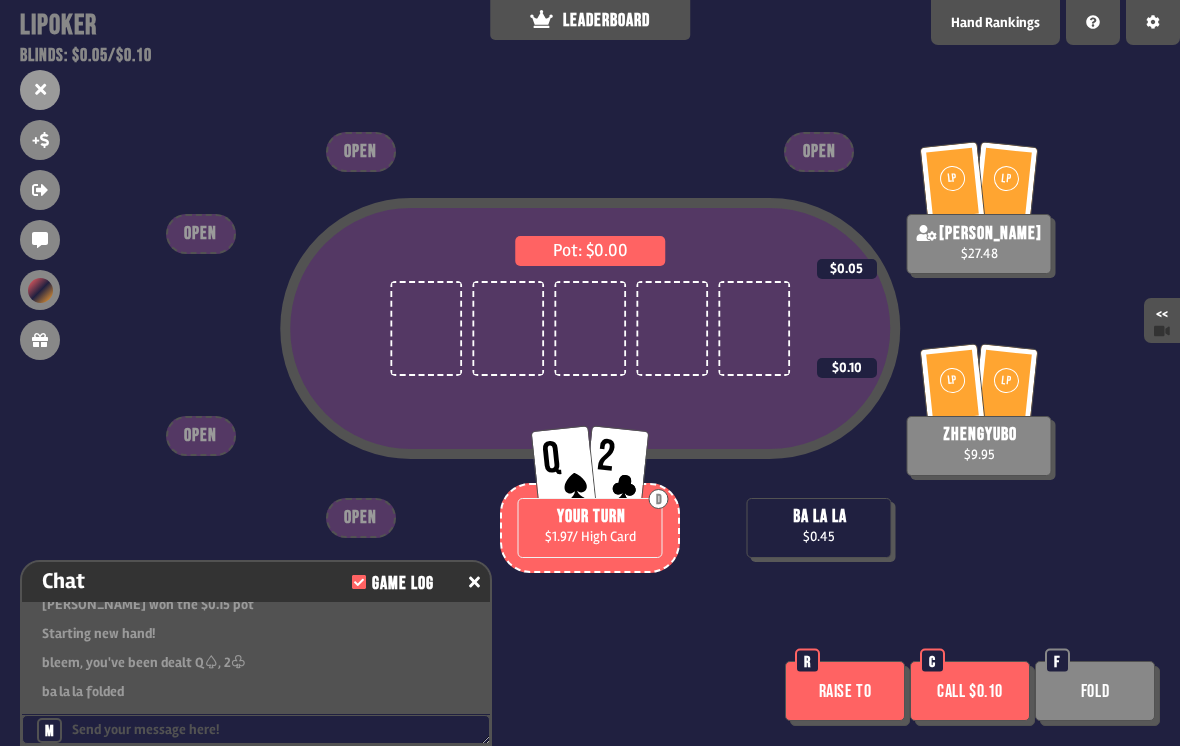 click on "Raise to" at bounding box center (845, 691) 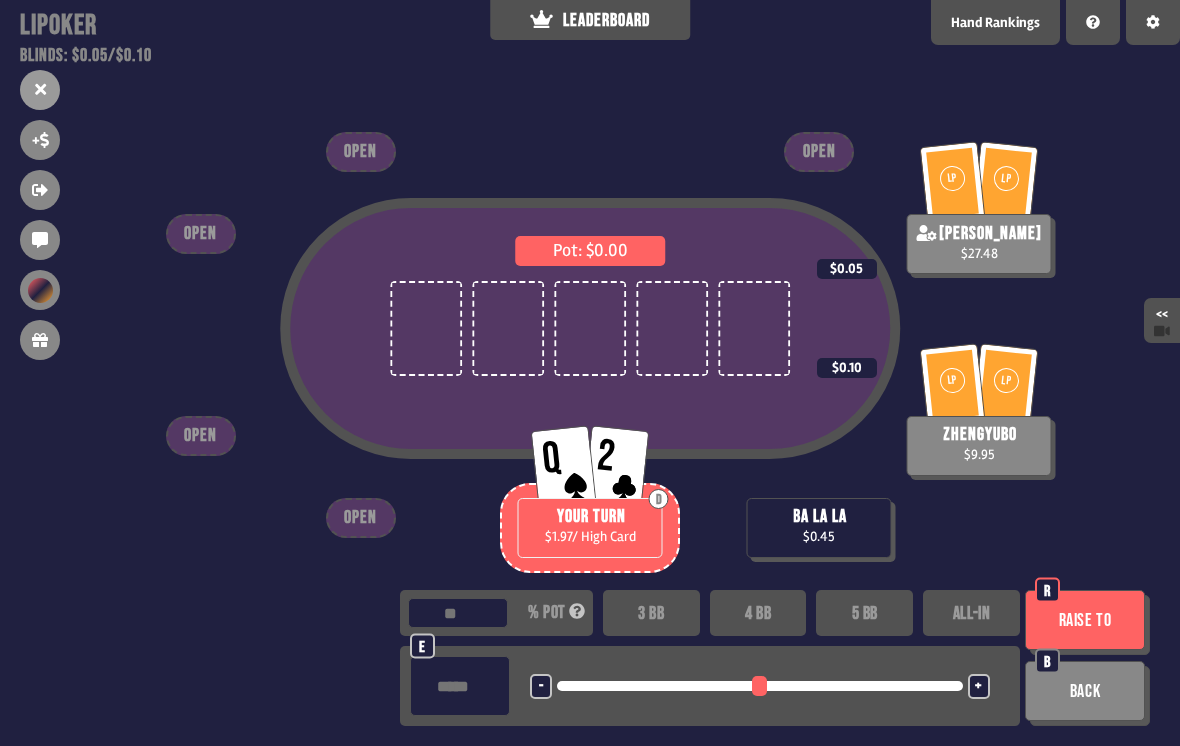 click on "3 BB" at bounding box center [651, 613] 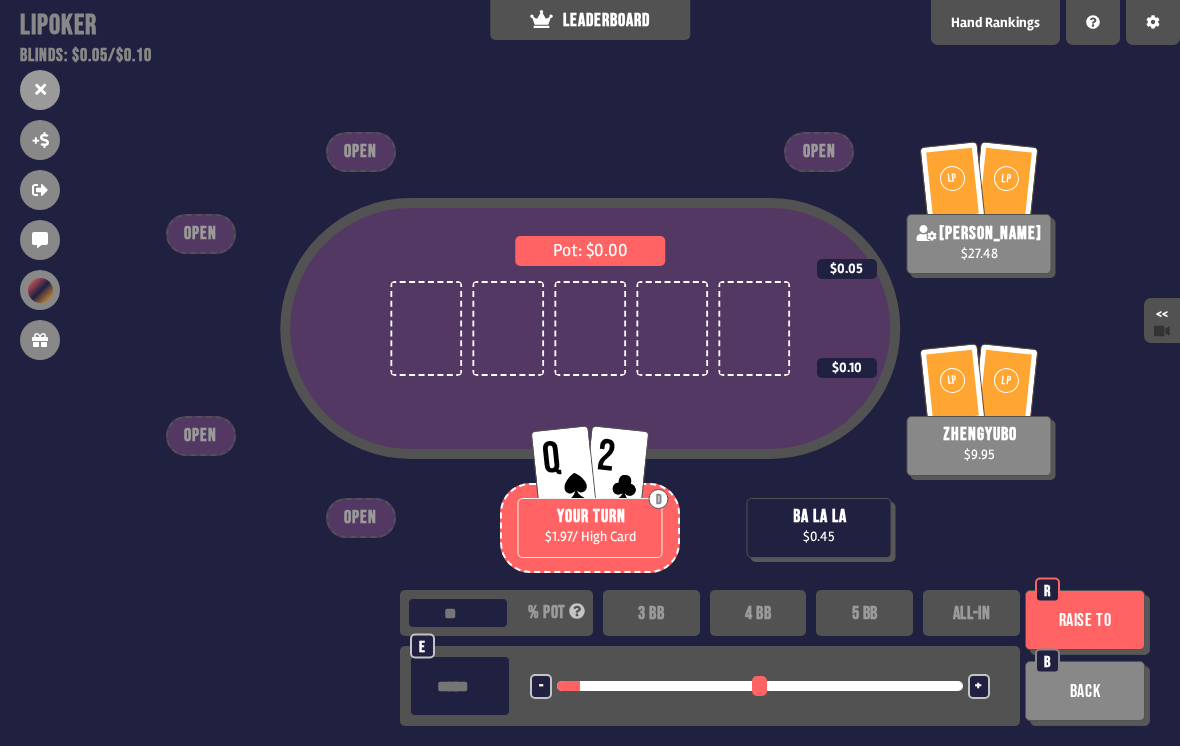 click on "Raise to" at bounding box center (1085, 620) 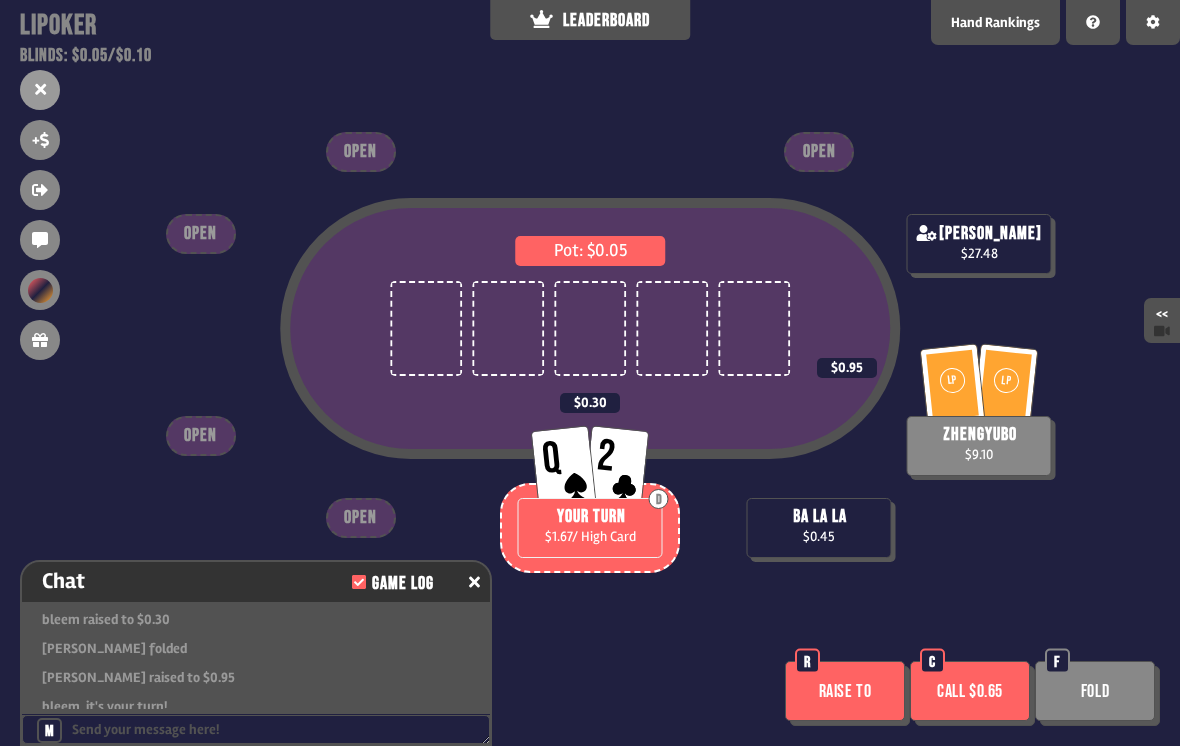scroll, scrollTop: 2421, scrollLeft: 0, axis: vertical 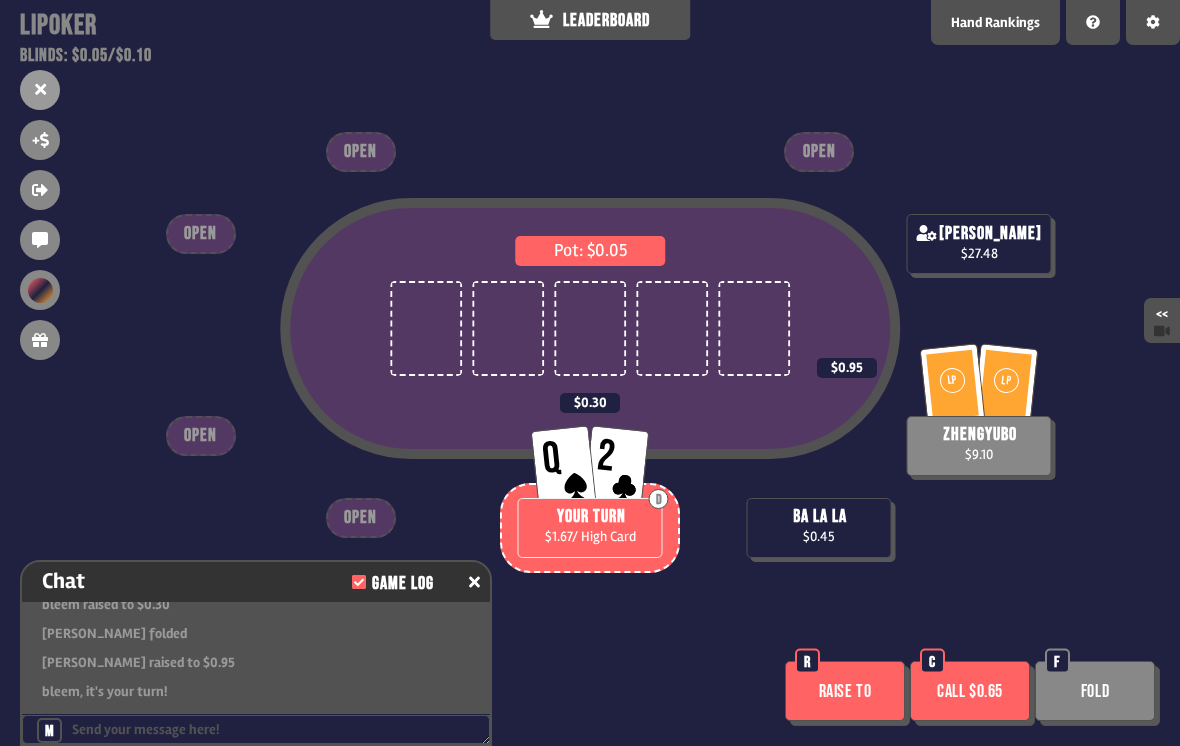 click on "Raise to" at bounding box center (845, 691) 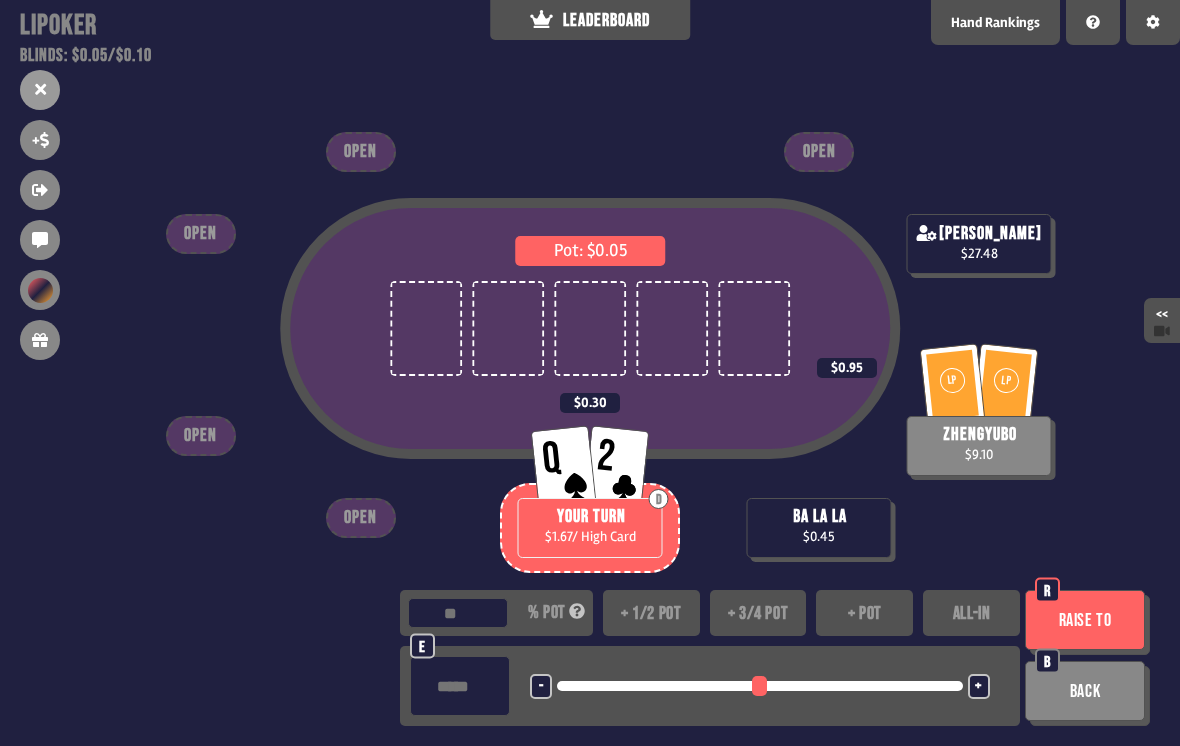 click on "Back" at bounding box center [1085, 691] 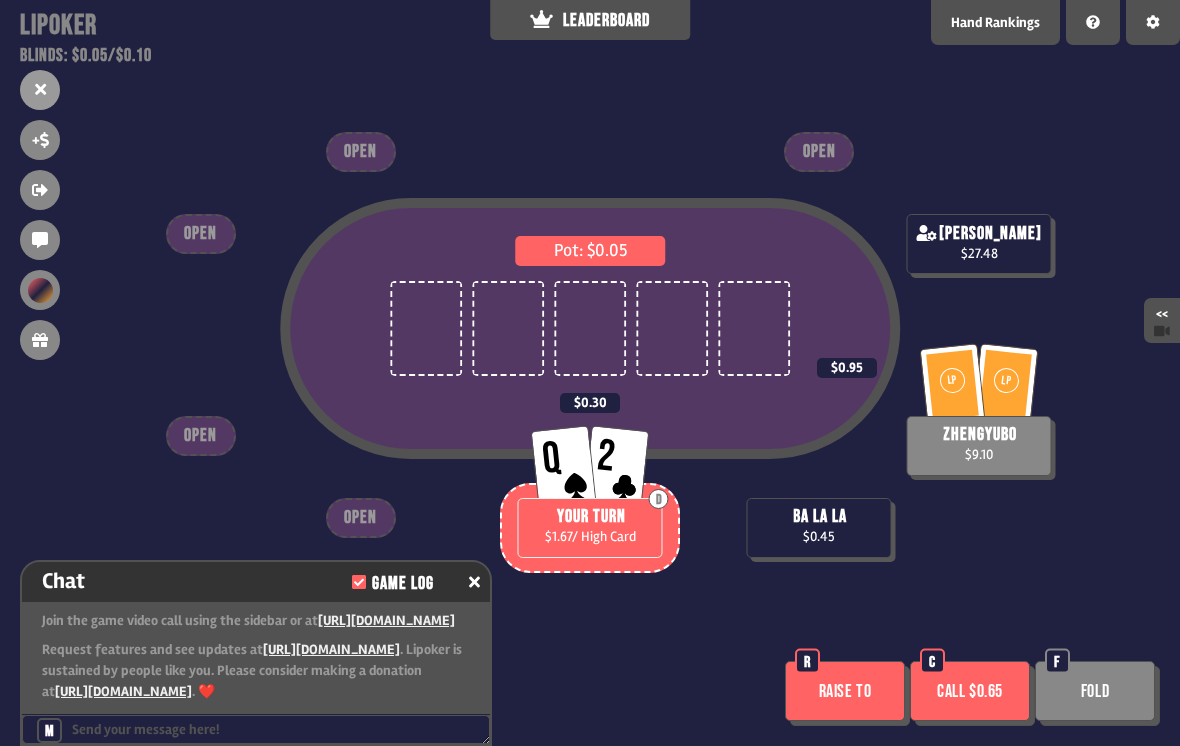 scroll, scrollTop: 2421, scrollLeft: 0, axis: vertical 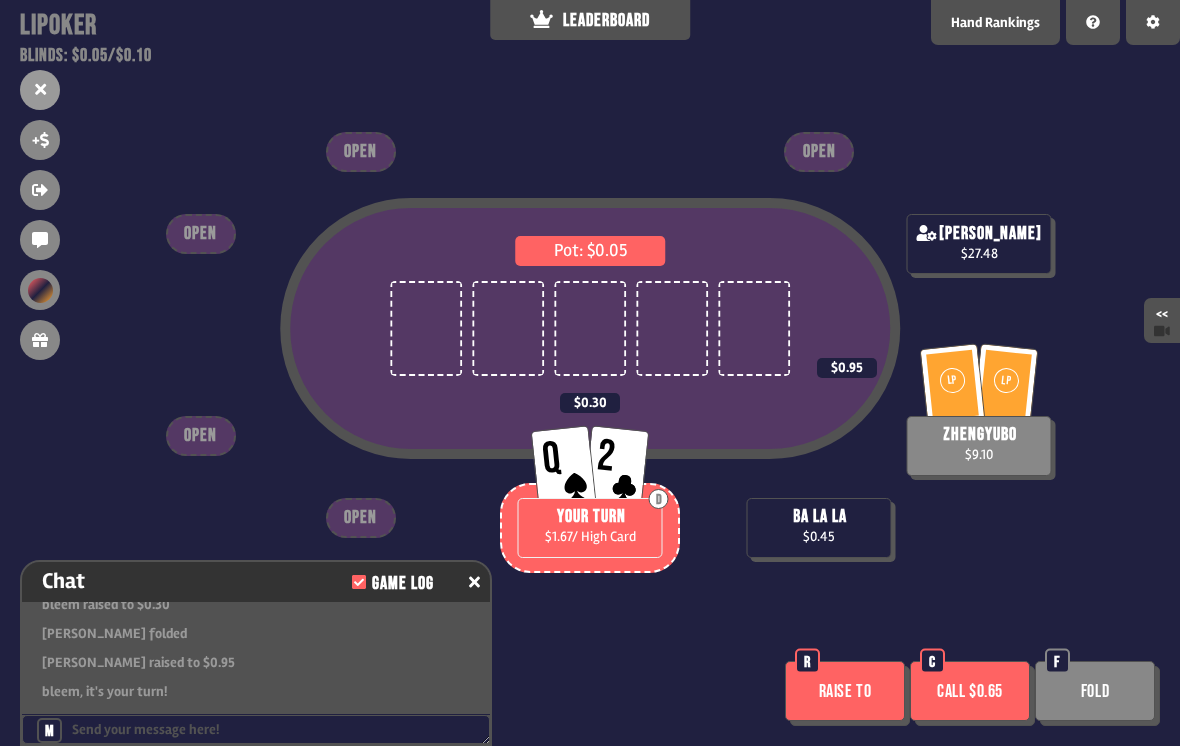 click on "Fold" at bounding box center (1095, 691) 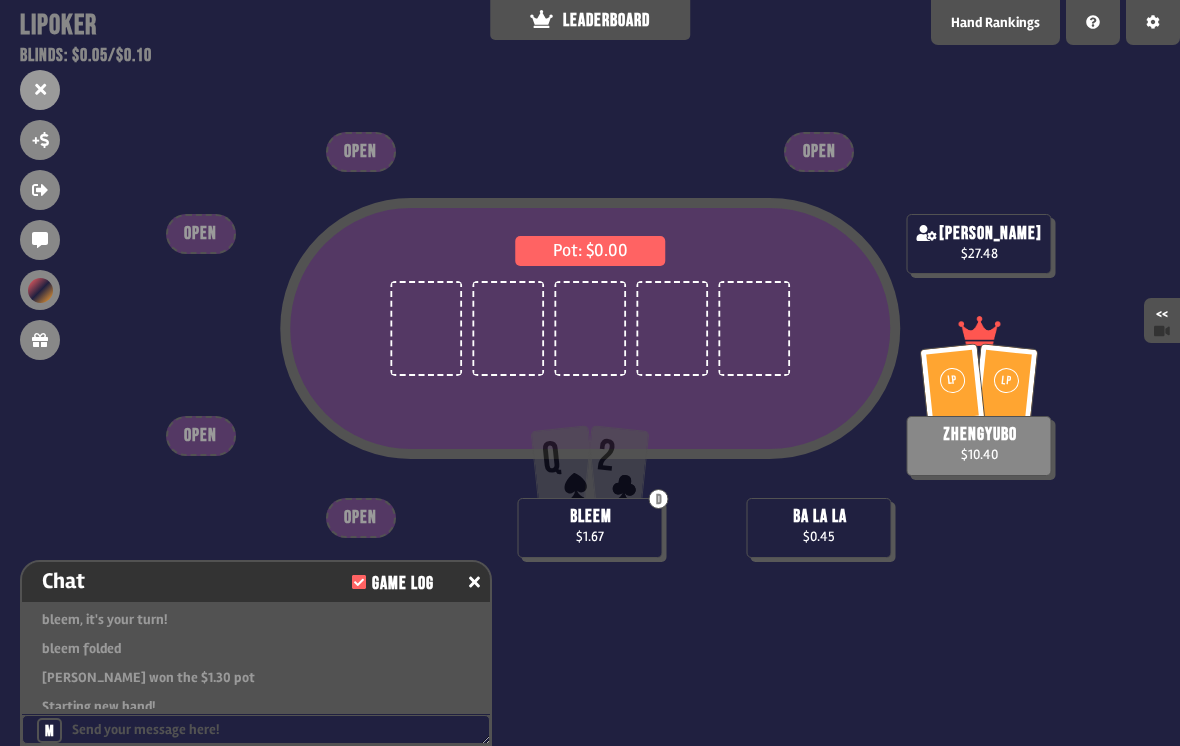 scroll, scrollTop: 2566, scrollLeft: 0, axis: vertical 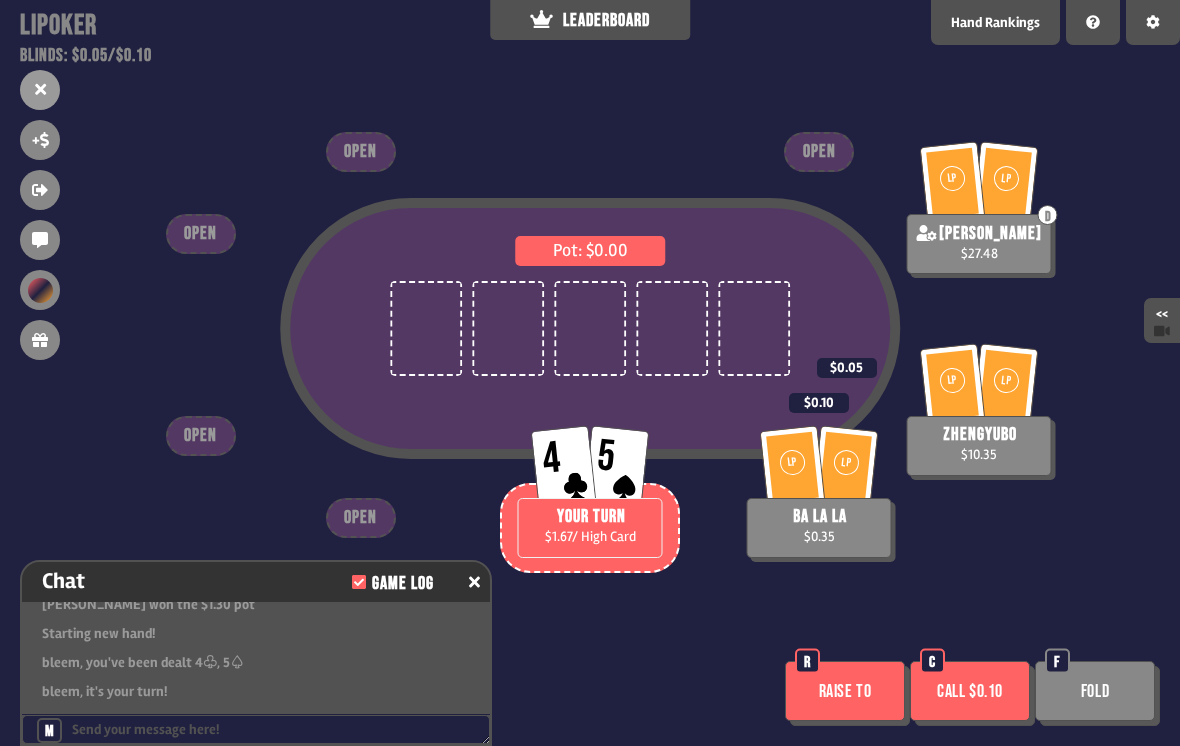 click on "Fold" at bounding box center (1095, 691) 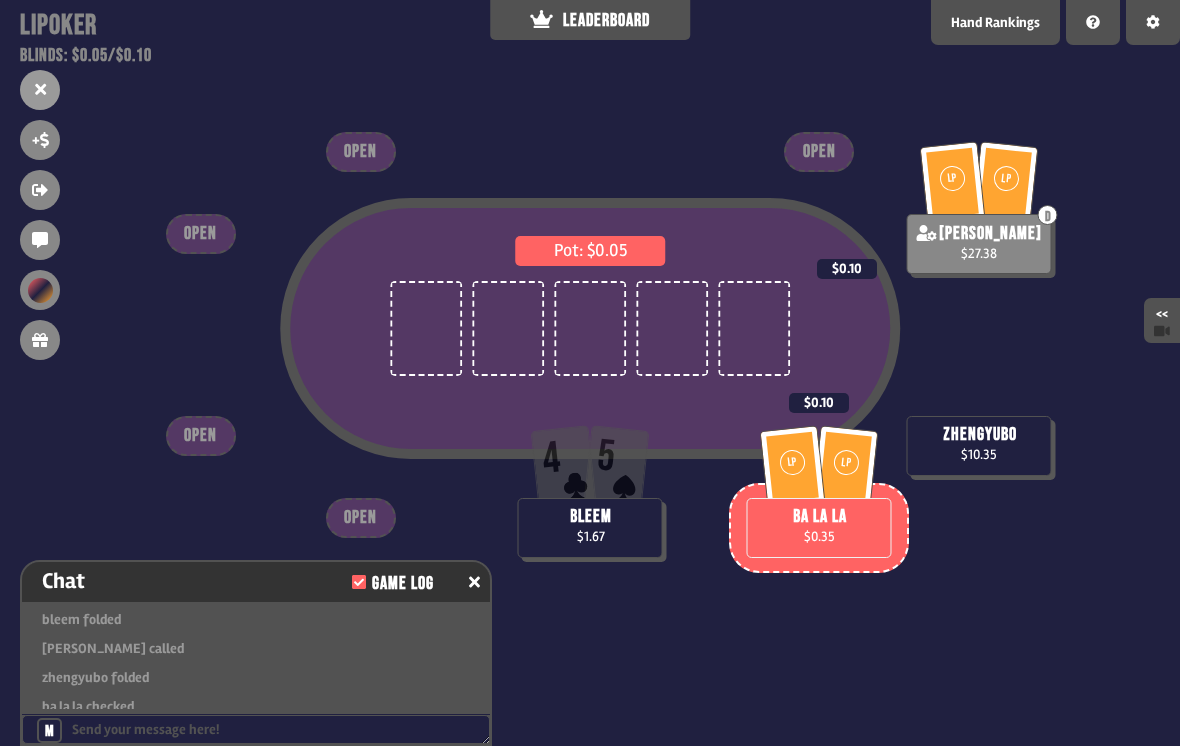 scroll, scrollTop: 2682, scrollLeft: 0, axis: vertical 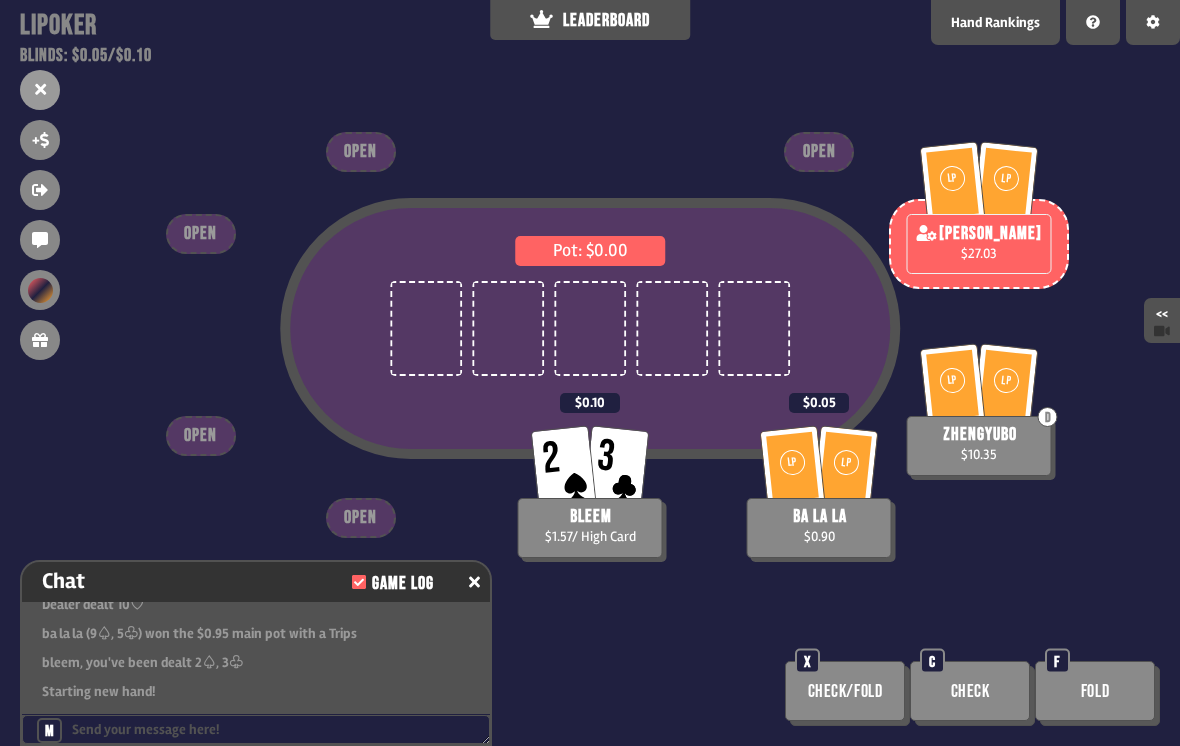 click on "Fold" at bounding box center (1095, 691) 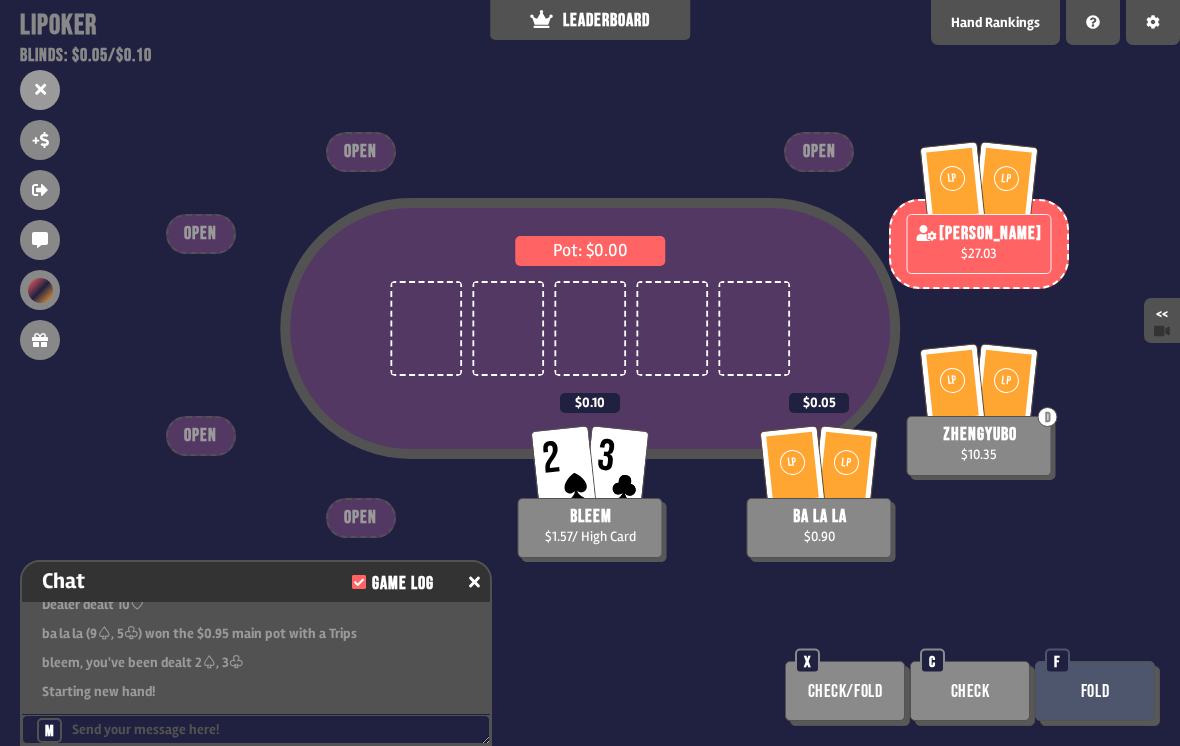 click on "LEADERBOARD" at bounding box center [590, 20] 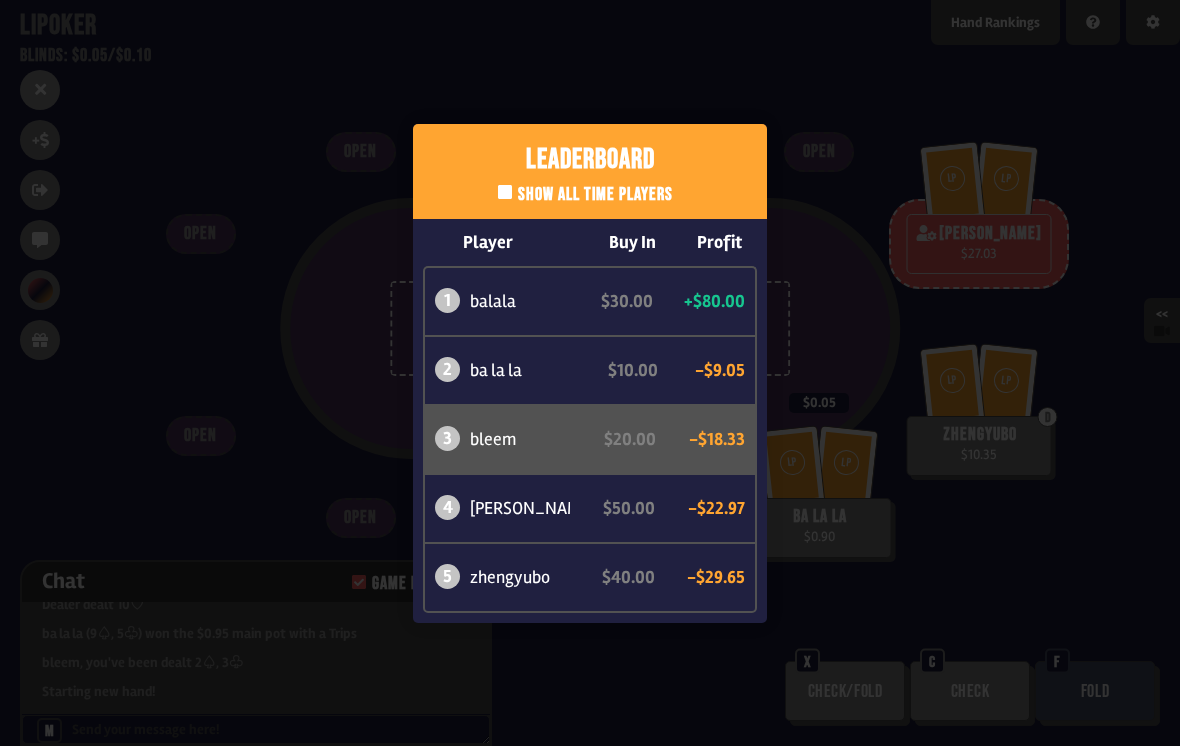 click on "Leaderboard   Show all time players Player Buy In Profit 1 balala $30.00 +$80.00 2 ba la la $10.00 -$9.05 3 bleem $20.00 -$18.33 4 david dai $50.00 -$22.97 5 zhengyubo $40.00 -$29.65" at bounding box center [590, 373] 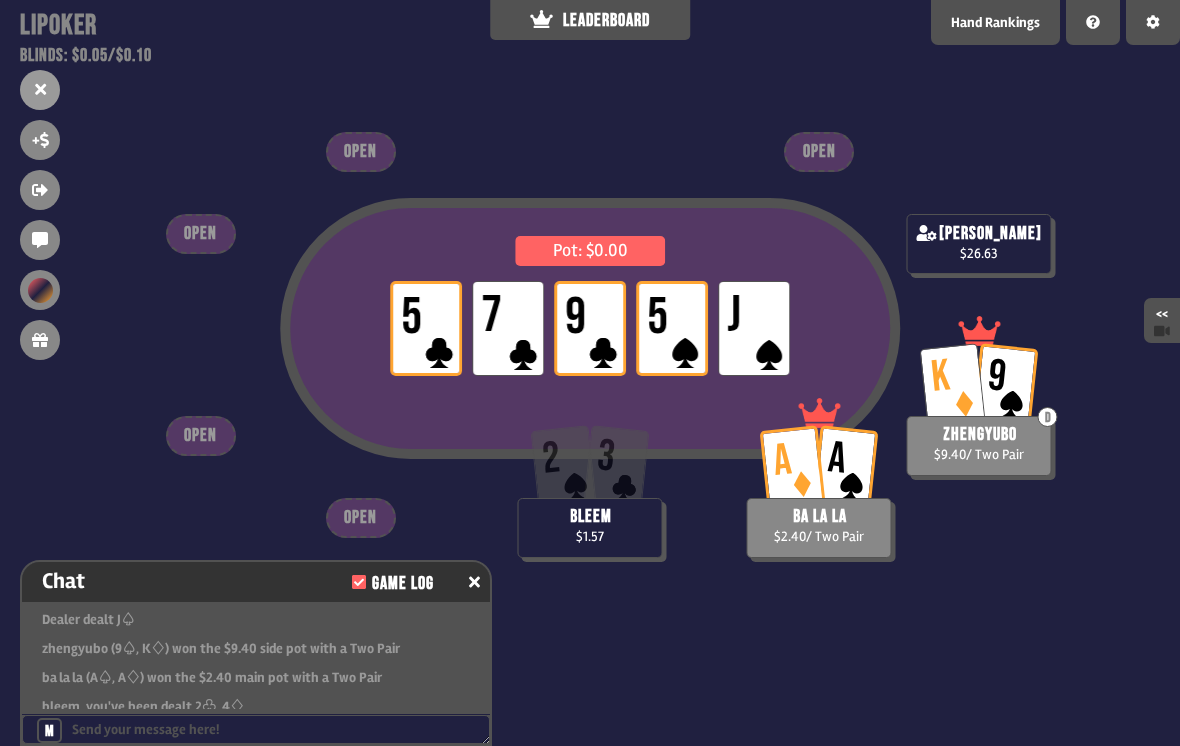 scroll, scrollTop: 3291, scrollLeft: 0, axis: vertical 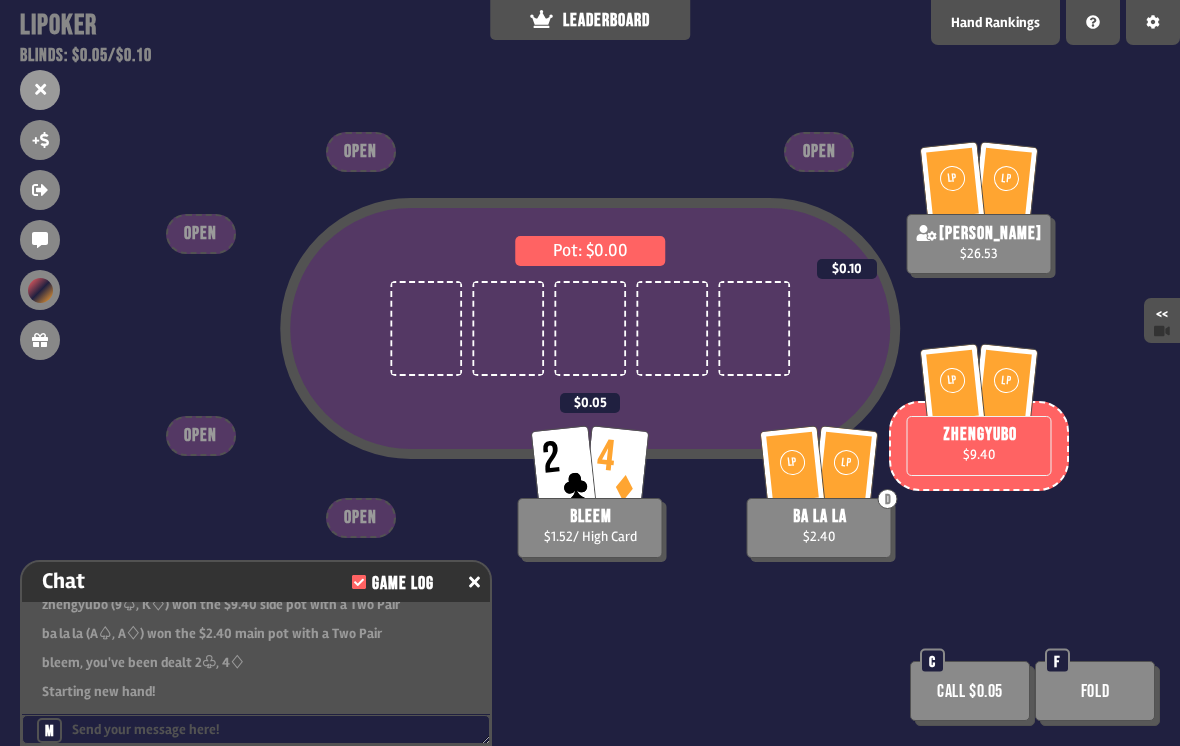 click on "Fold" at bounding box center (1095, 691) 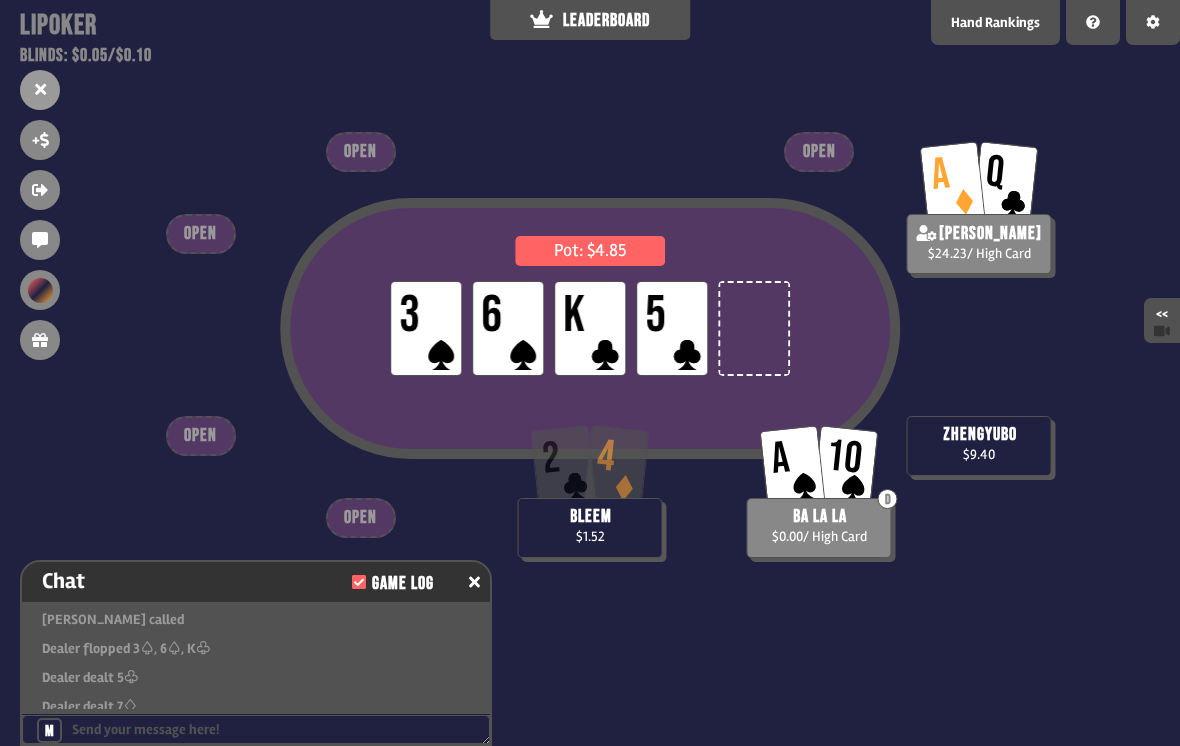 scroll, scrollTop: 3523, scrollLeft: 0, axis: vertical 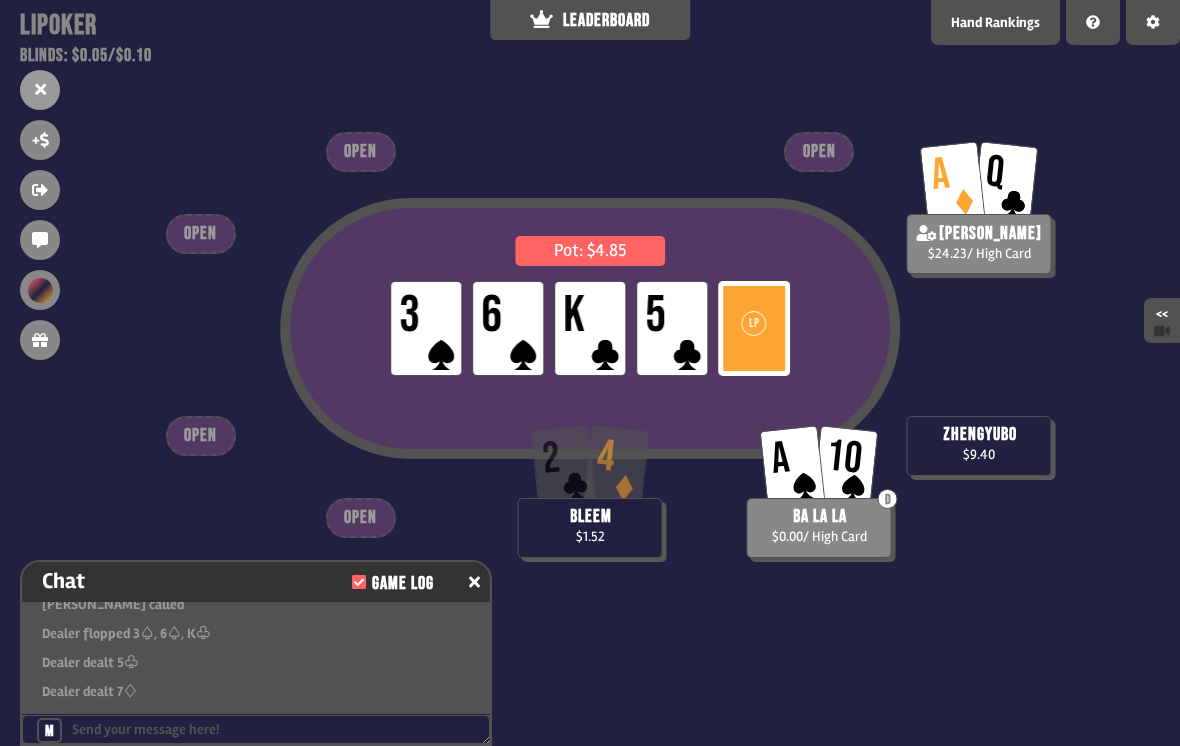 click on "Pot: $4.85   LP 3 LP 6 LP K LP 5 LP 7" at bounding box center [590, 365] 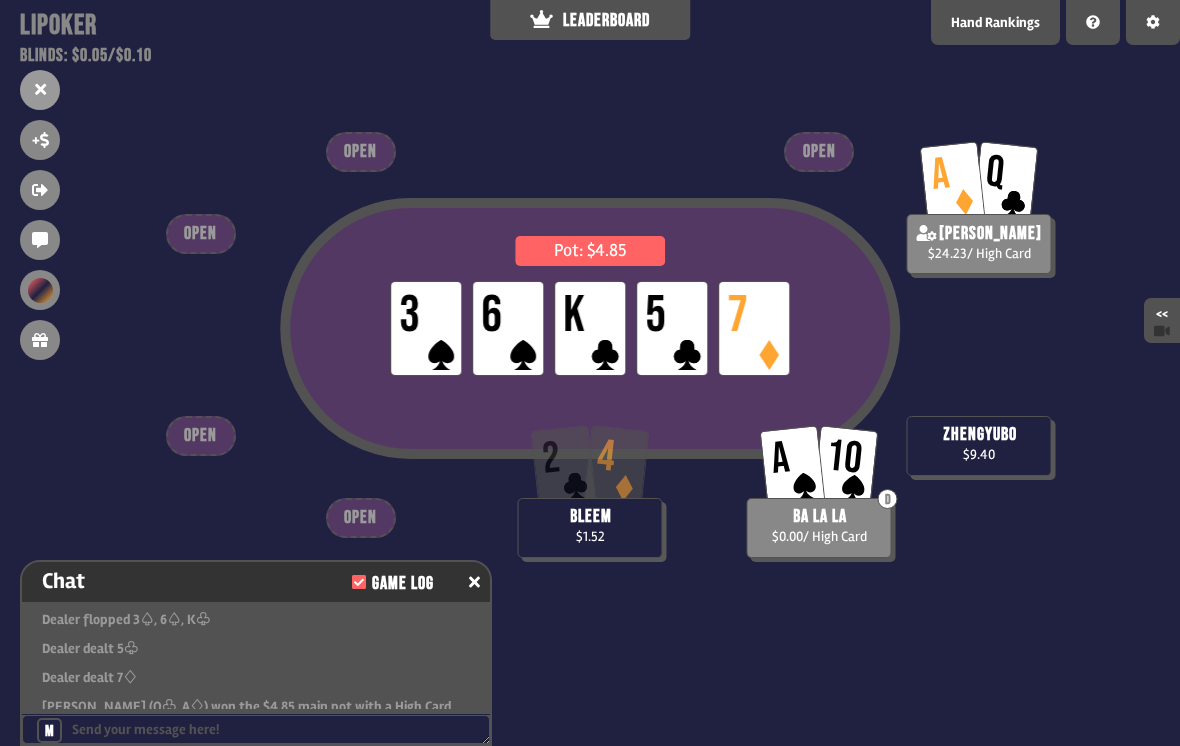 scroll, scrollTop: 3552, scrollLeft: 0, axis: vertical 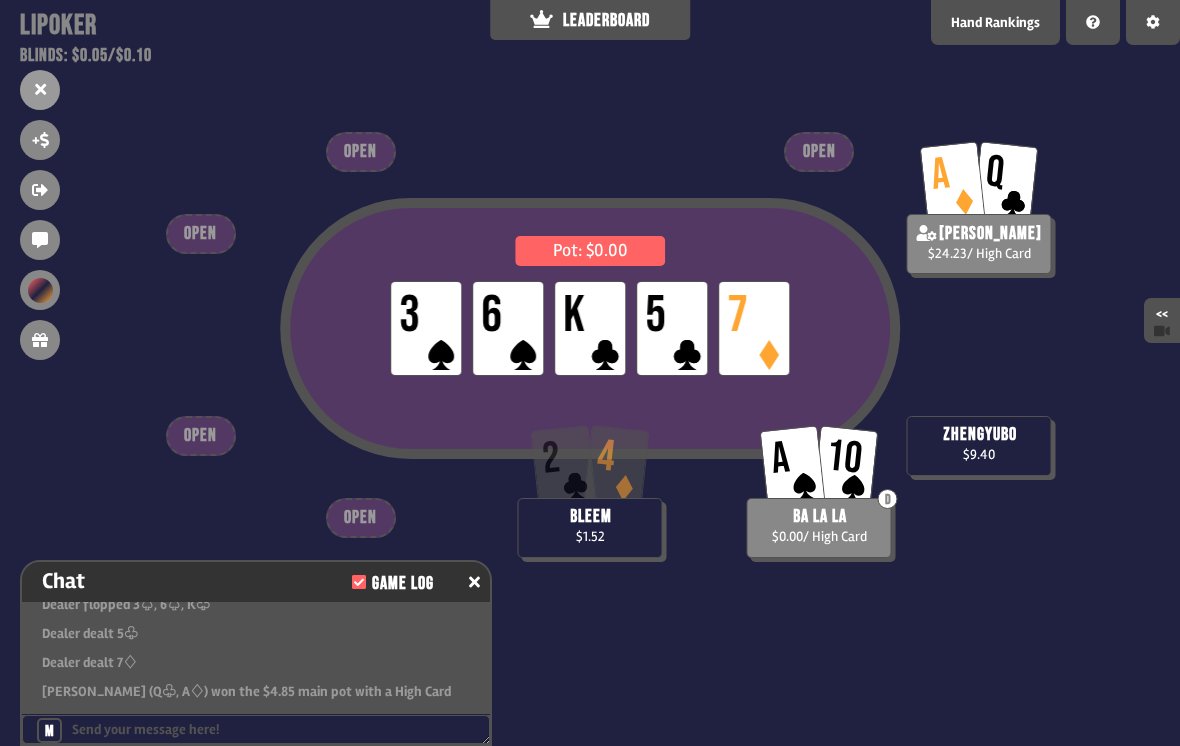 click on "Pot: $0.00   LP 3 LP 6 LP K LP 5 LP 7" at bounding box center (590, 365) 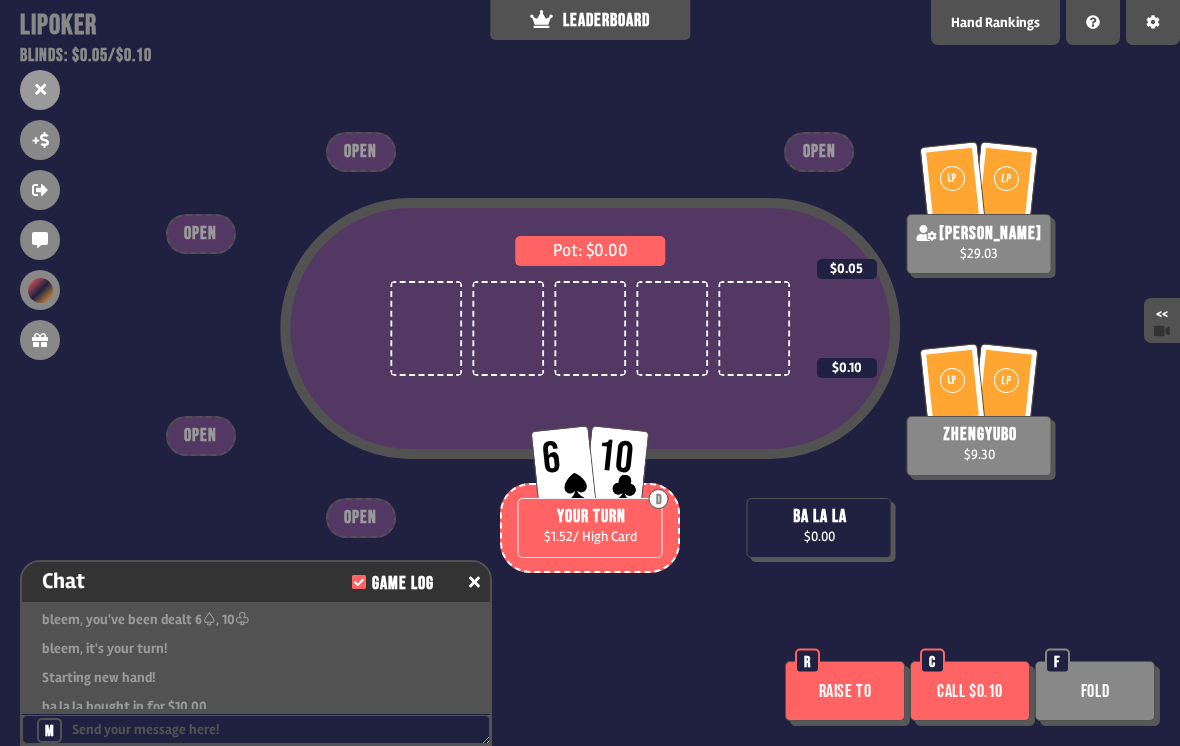 scroll, scrollTop: 3668, scrollLeft: 0, axis: vertical 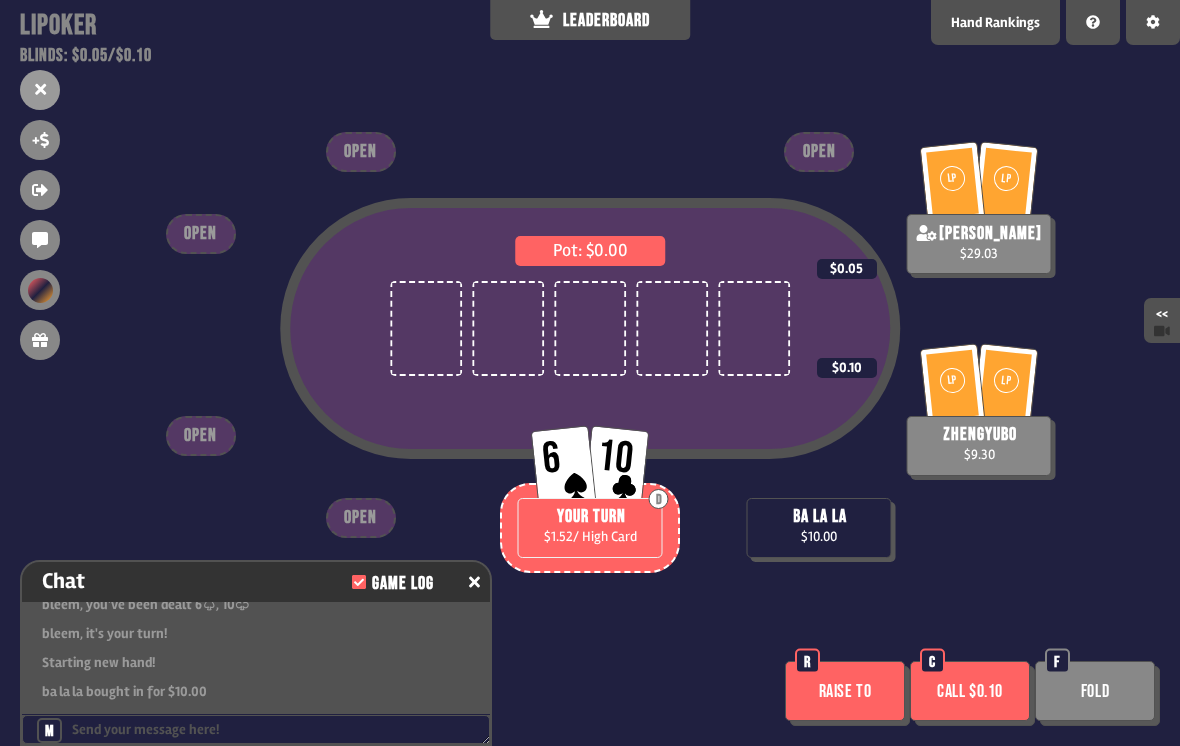 click on "Call $0.10" at bounding box center [970, 691] 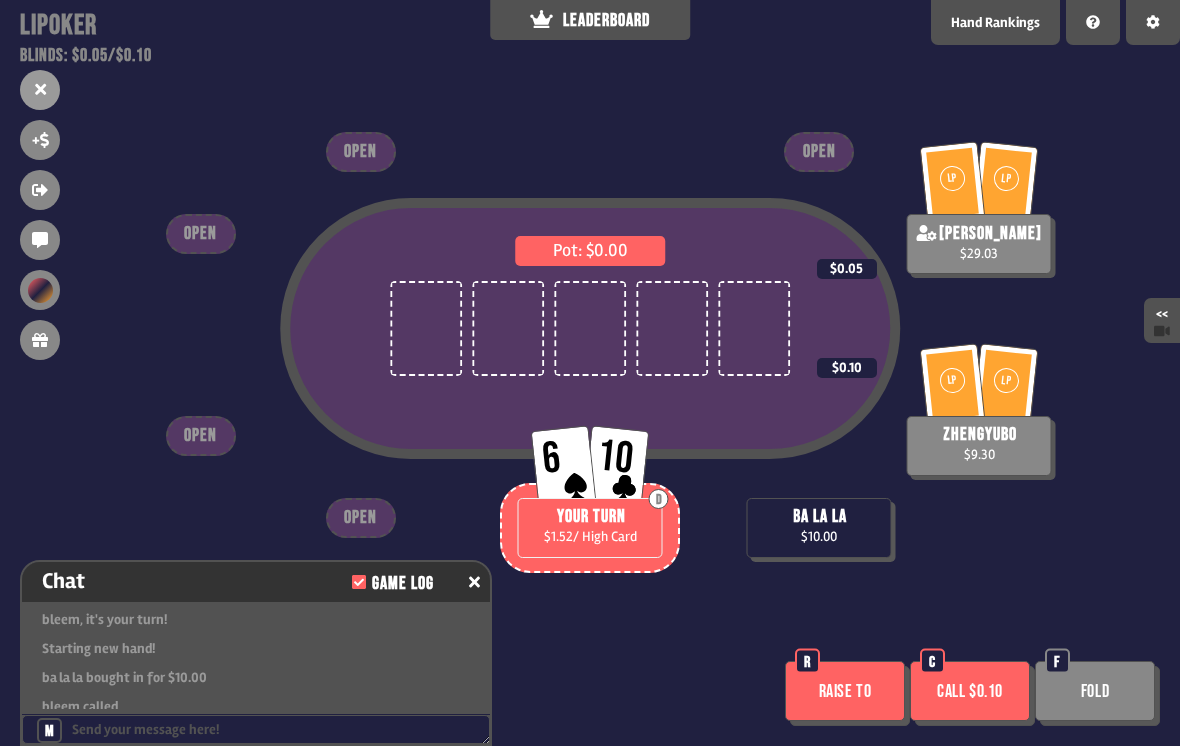 scroll, scrollTop: 3697, scrollLeft: 0, axis: vertical 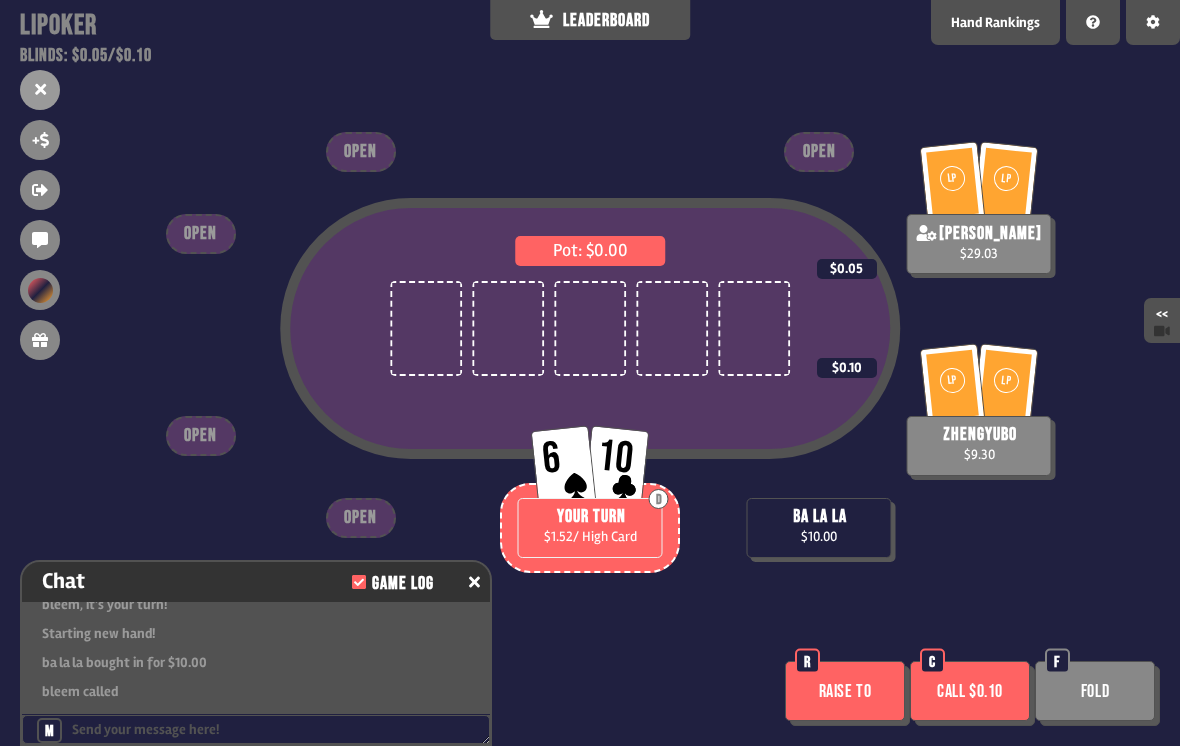 click on "Call $0.10" at bounding box center [970, 691] 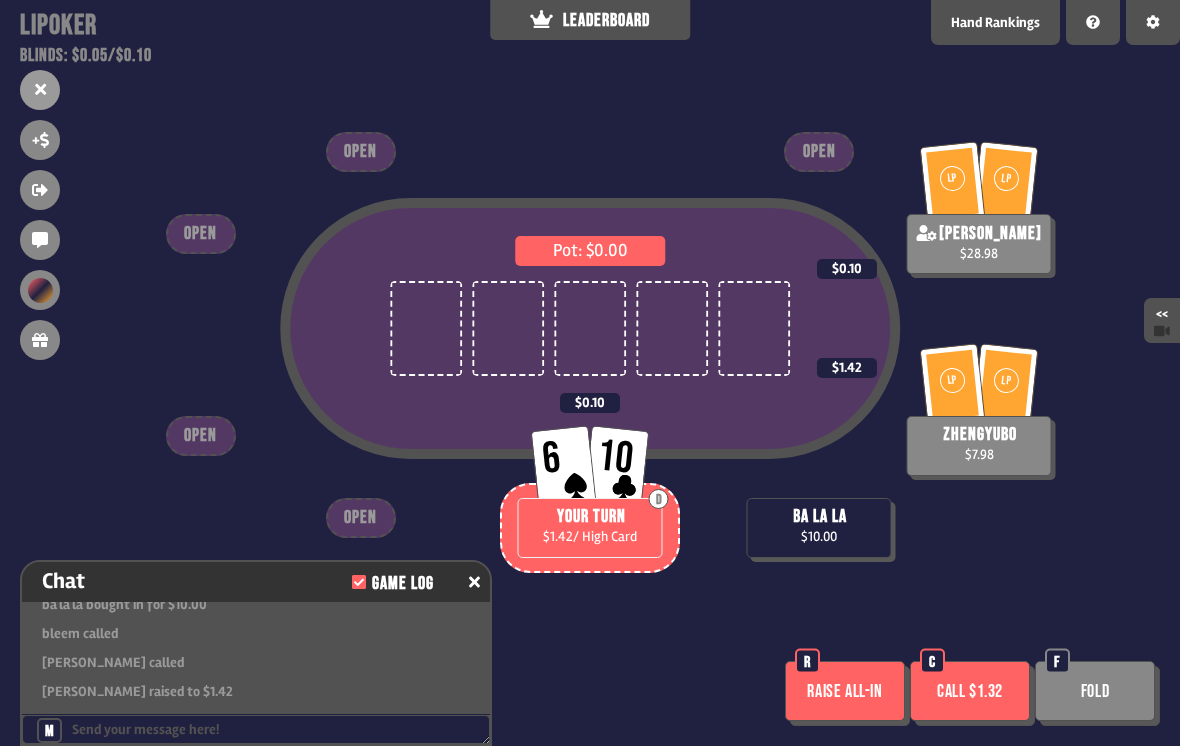 scroll, scrollTop: 3784, scrollLeft: 0, axis: vertical 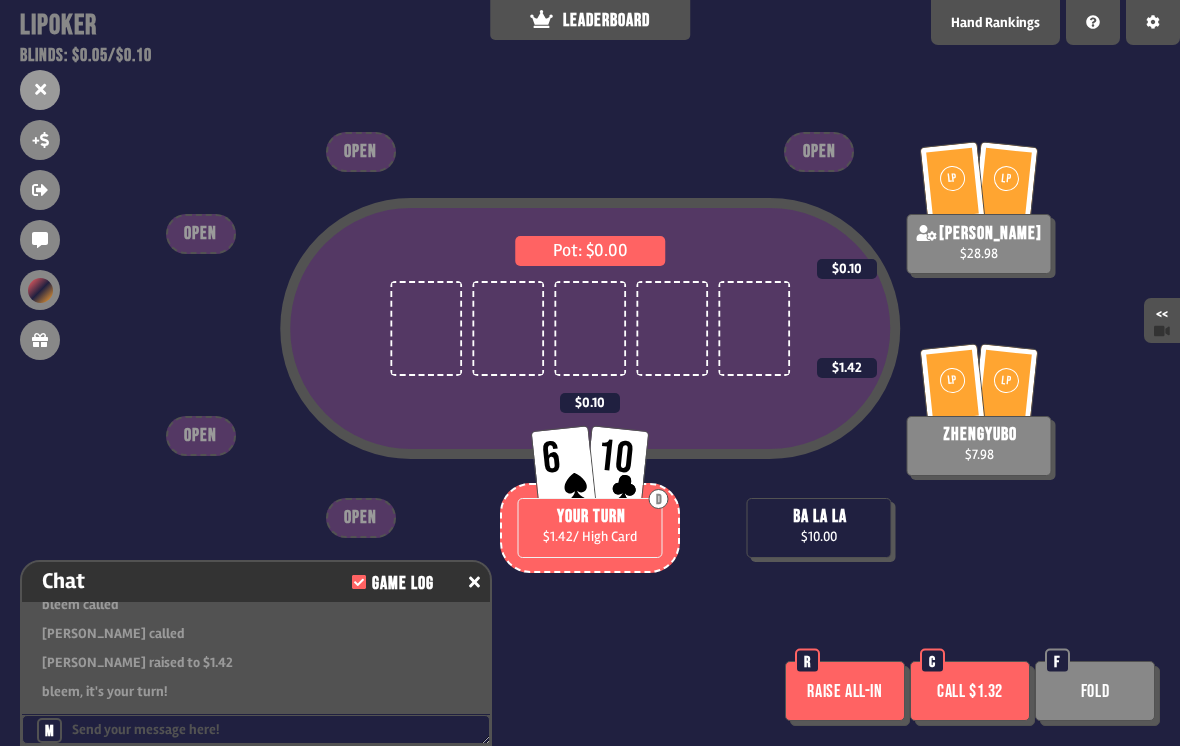 click on "Raise all-in" at bounding box center (845, 691) 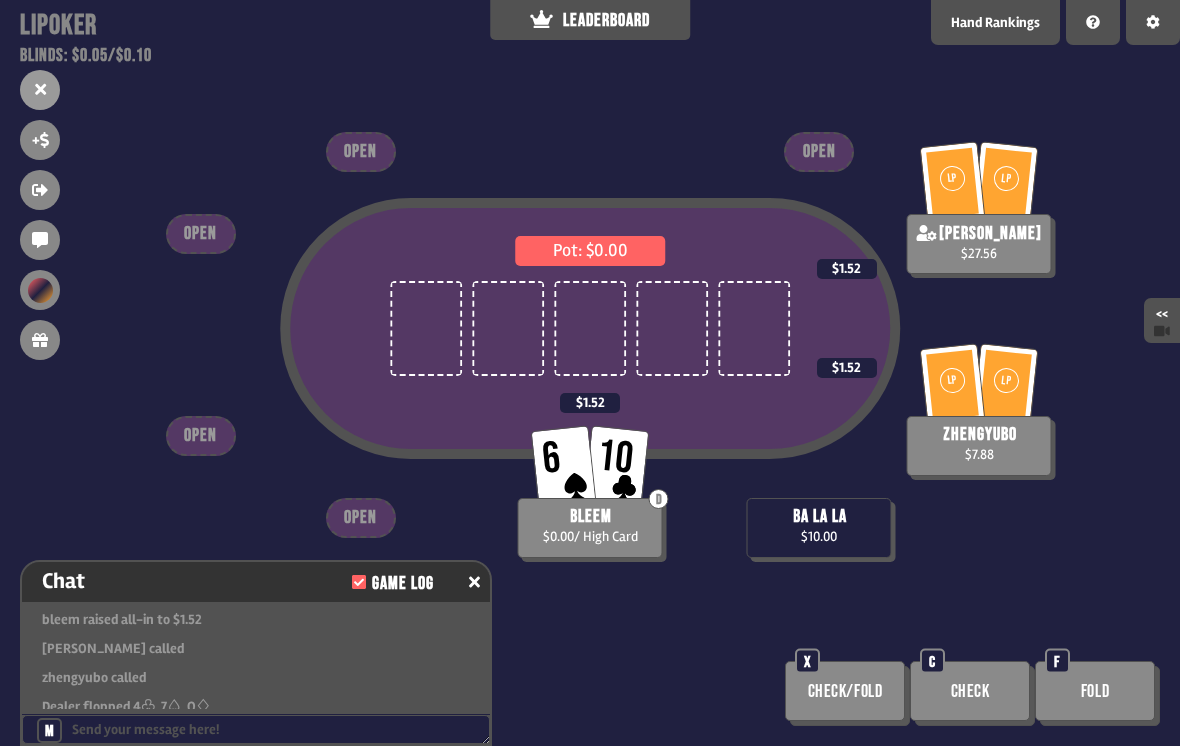 scroll, scrollTop: 3900, scrollLeft: 0, axis: vertical 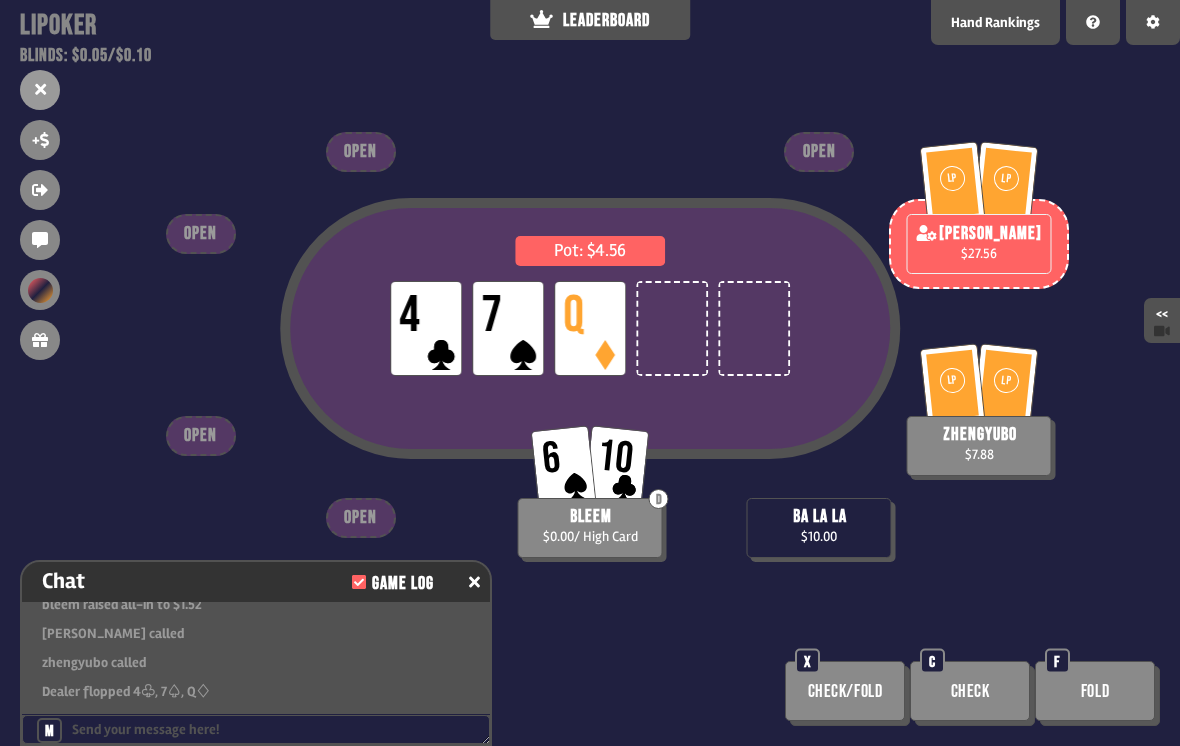 click on "Pot: $4.56   LP 4 LP 7 LP Q 6 10 D bleem $0.00   / High Card ba la la $10.00  LP LP zhengyubo $7.88  LP LP david dai $27.56  OPEN OPEN OPEN OPEN OPEN Check/Fold X Check C Fold F" at bounding box center (590, 373) 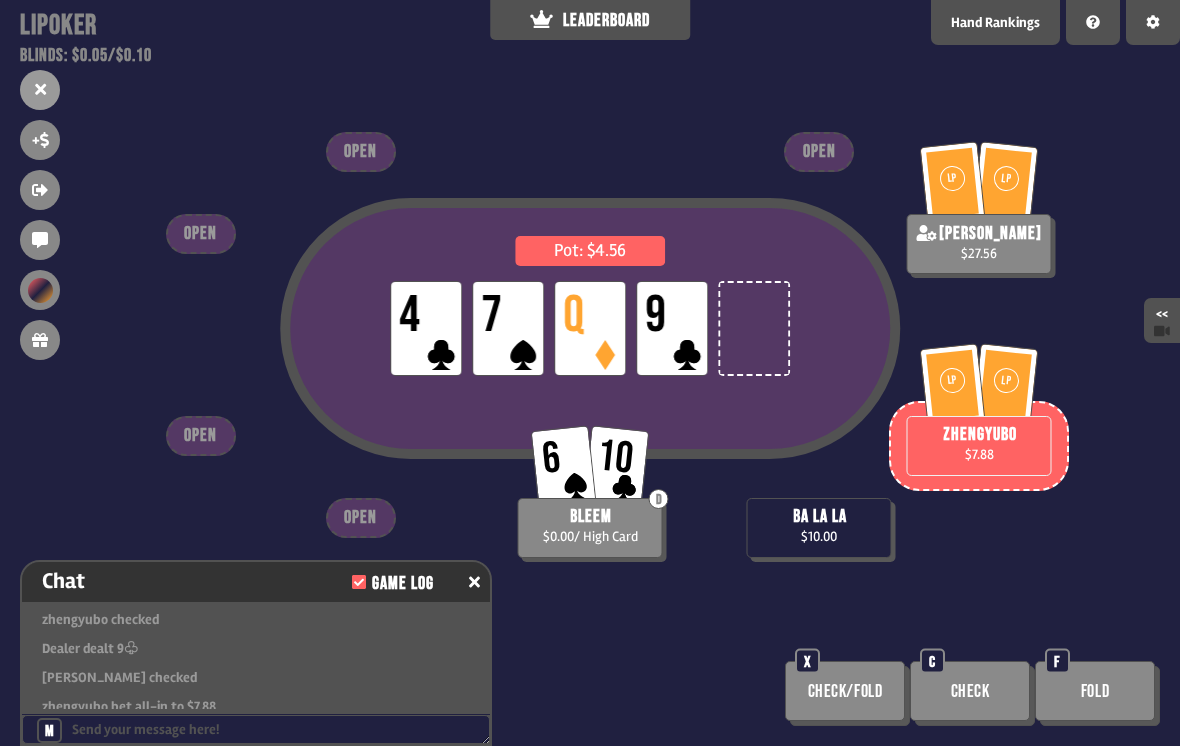 scroll, scrollTop: 4045, scrollLeft: 0, axis: vertical 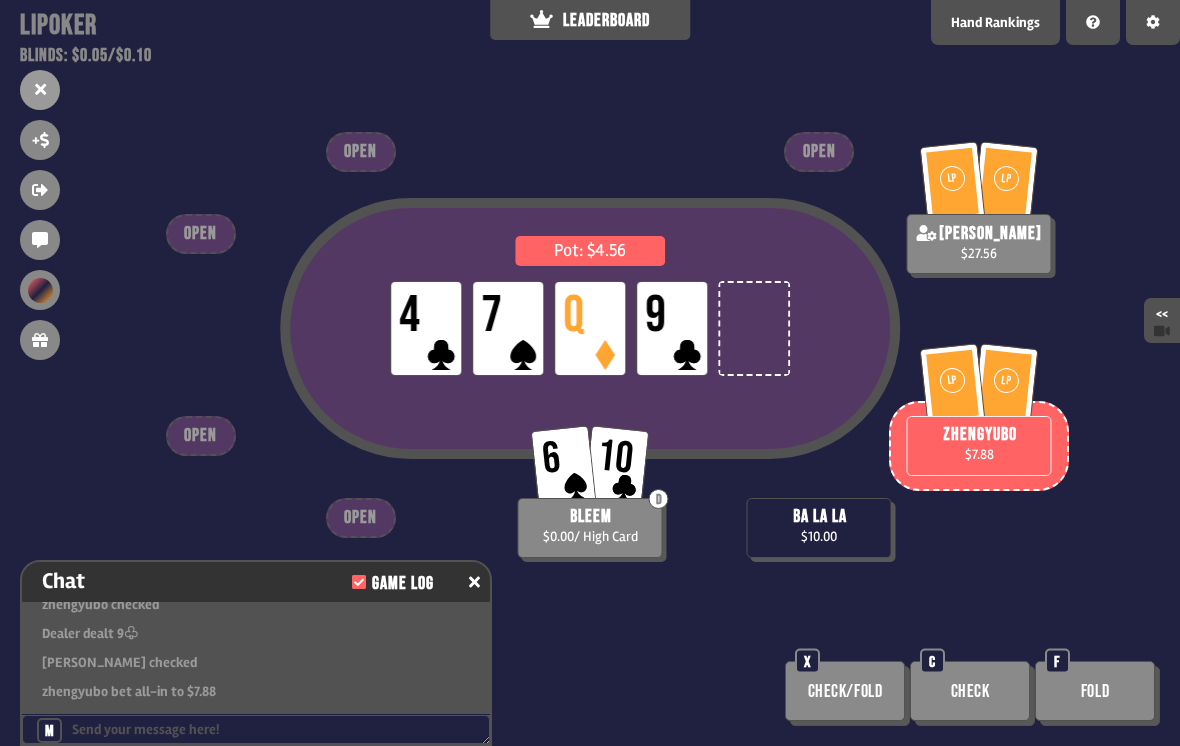 click on "Pot: $4.56   LP 4 LP 7 LP Q LP 9 6 10 D bleem $0.00   / High Card ba la la $10.00  LP LP zhengyubo $7.88  LP LP david dai $27.56  OPEN OPEN OPEN OPEN OPEN Check/Fold X Check C Fold F" at bounding box center [590, 373] 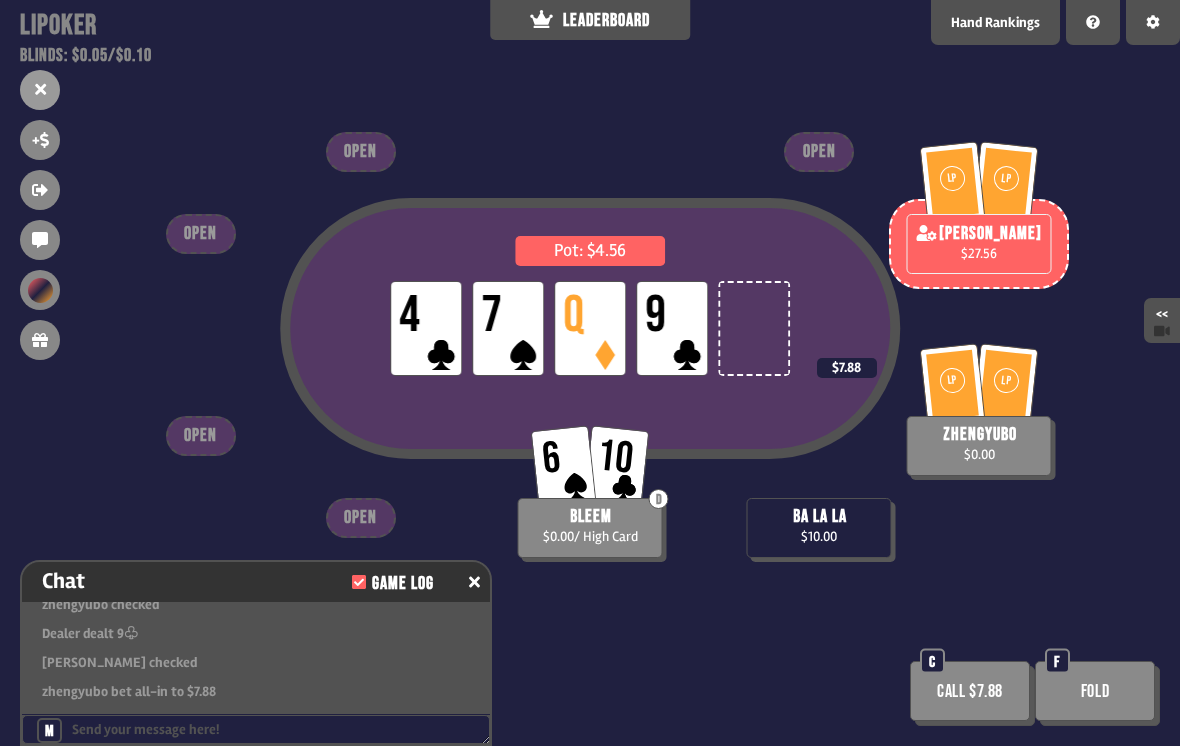 click on "Pot: $4.56   LP 4 LP 7 LP Q LP 9 6 10 D bleem $0.00   / High Card ba la la $10.00  LP LP zhengyubo $0.00  $7.88  LP LP david dai $27.56  OPEN OPEN OPEN OPEN OPEN Call $7.88 C Fold F" at bounding box center [590, 373] 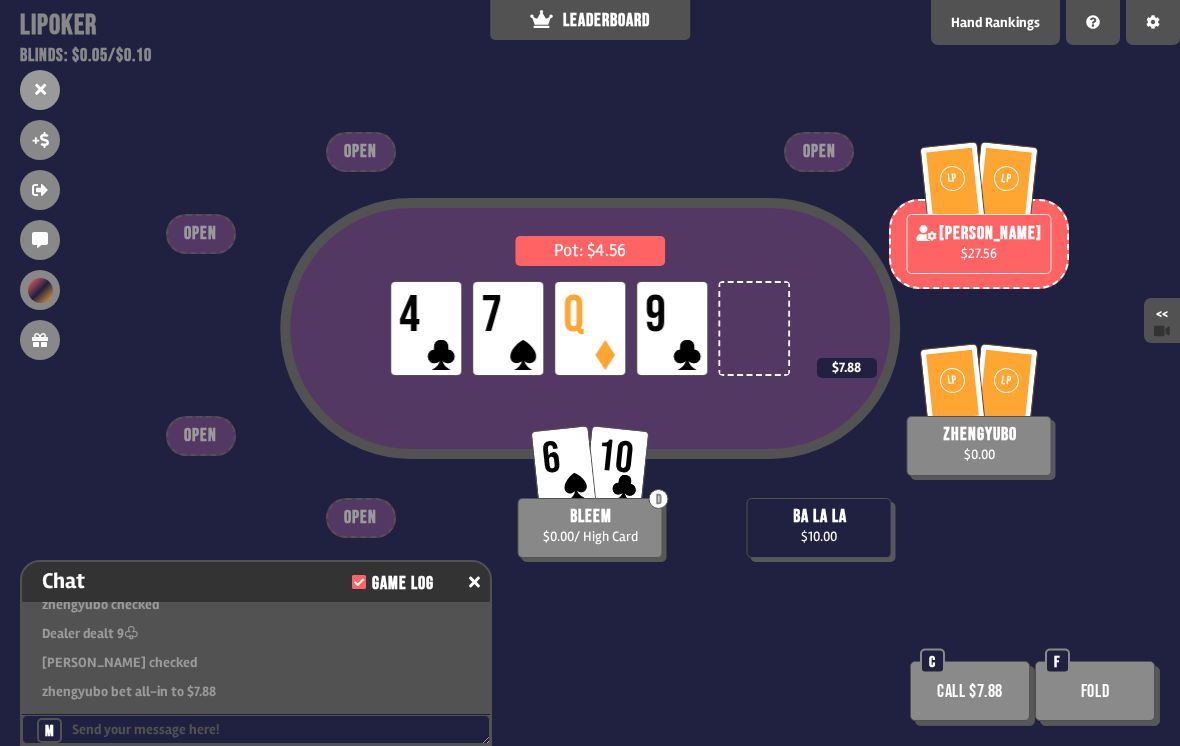 click on "Pot: $4.56   LP 4 LP 7 LP Q LP 9 6 10 D bleem $0.00   / High Card ba la la $10.00  LP LP zhengyubo $0.00  $7.88  LP LP david dai $27.56  OPEN OPEN OPEN OPEN OPEN Call $7.88 C Fold F" at bounding box center (590, 373) 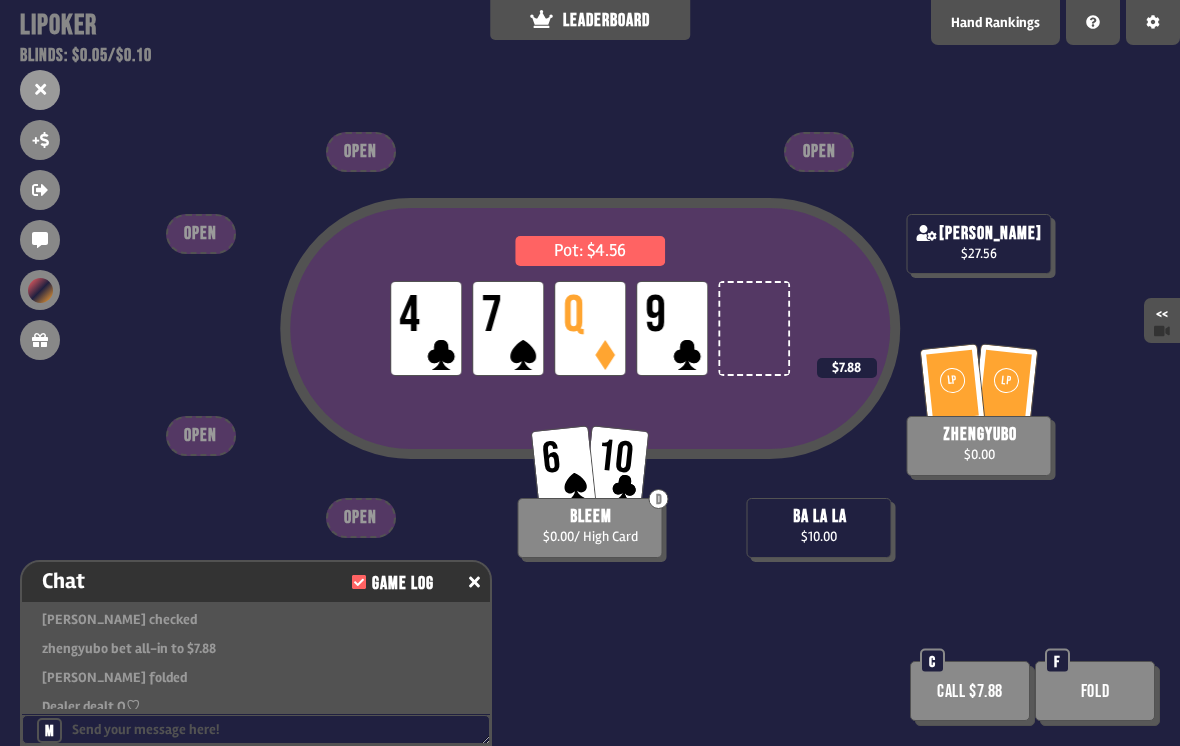 scroll, scrollTop: 4103, scrollLeft: 0, axis: vertical 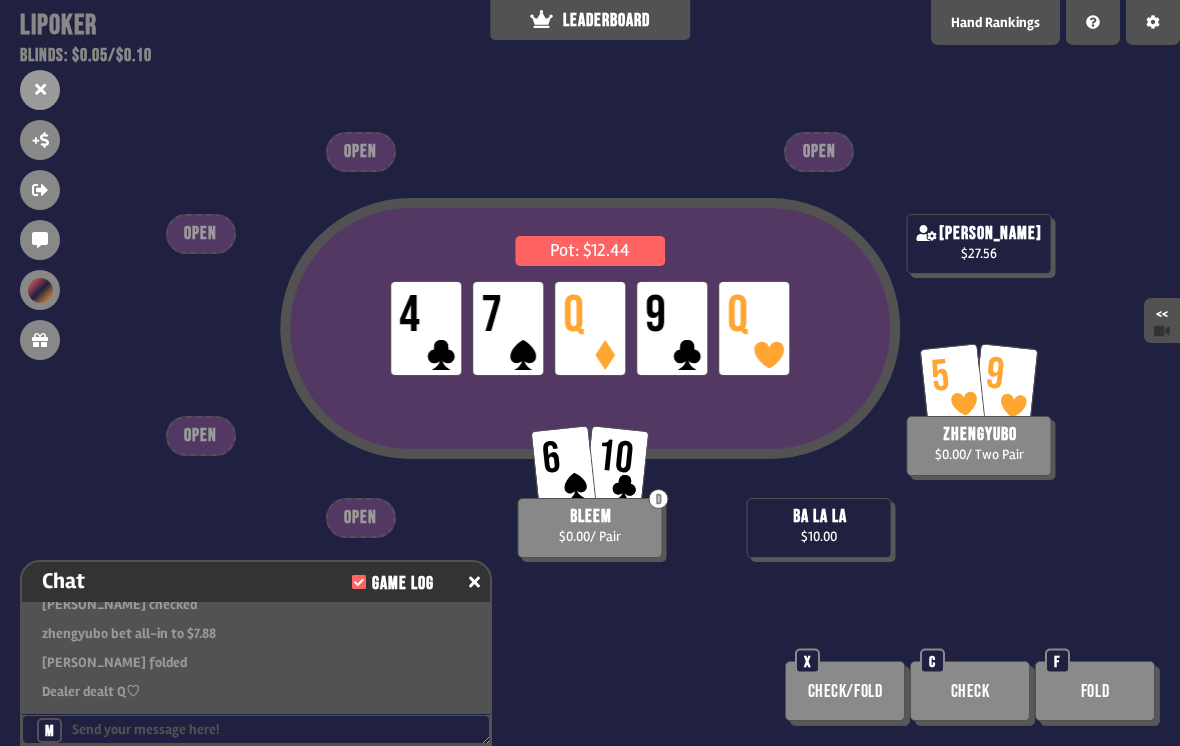 click on "9" at bounding box center (1006, 384) 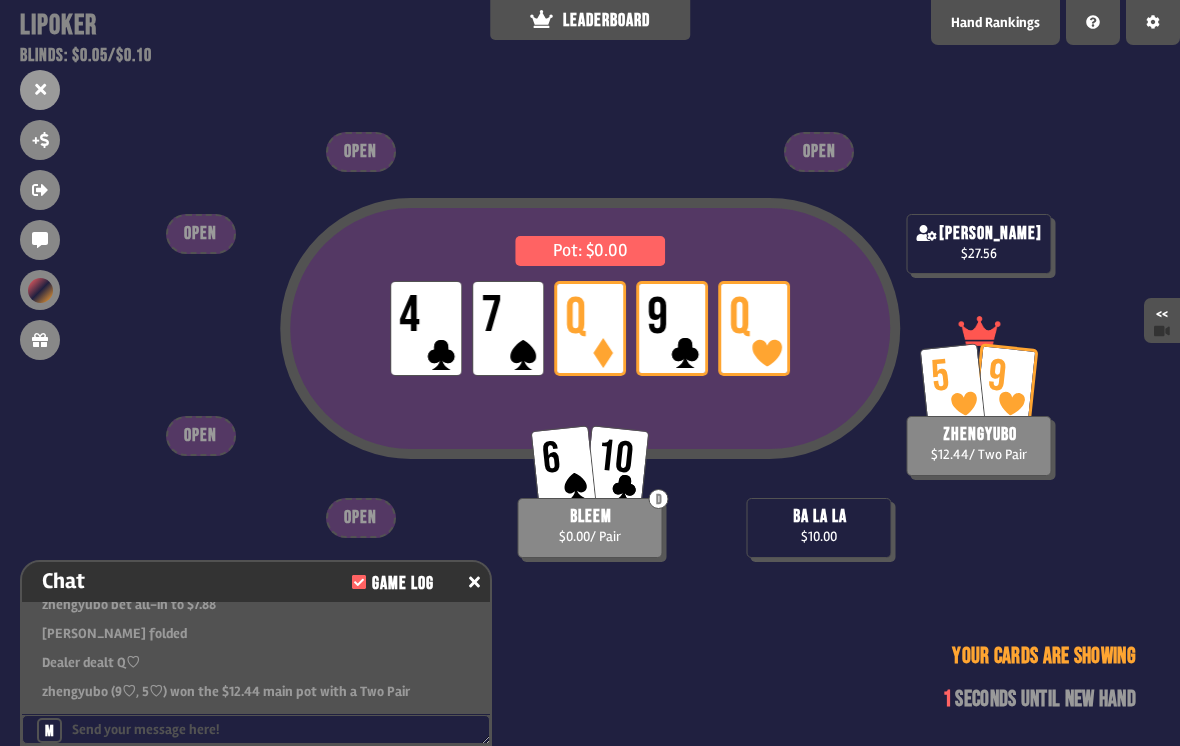 click on "Your cards are showing 1  seconds until new hand" at bounding box center [1049, 683] 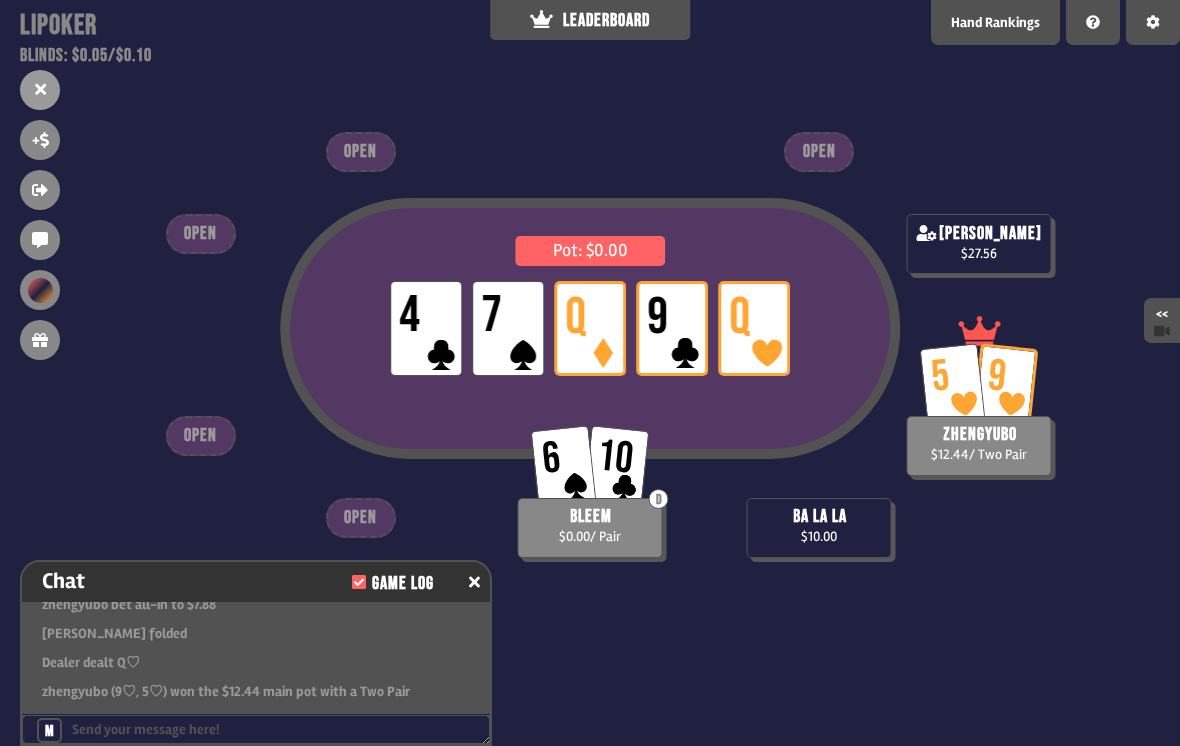 click on "Pot: $0.00   LP 4 LP 7 LP Q LP 9 LP Q 6 10 D bleem $0.00   / Pair ba la la $10.00  5 9 zhengyubo $12.44   / Two Pair david dai $27.56  OPEN OPEN OPEN OPEN OPEN" at bounding box center (590, 373) 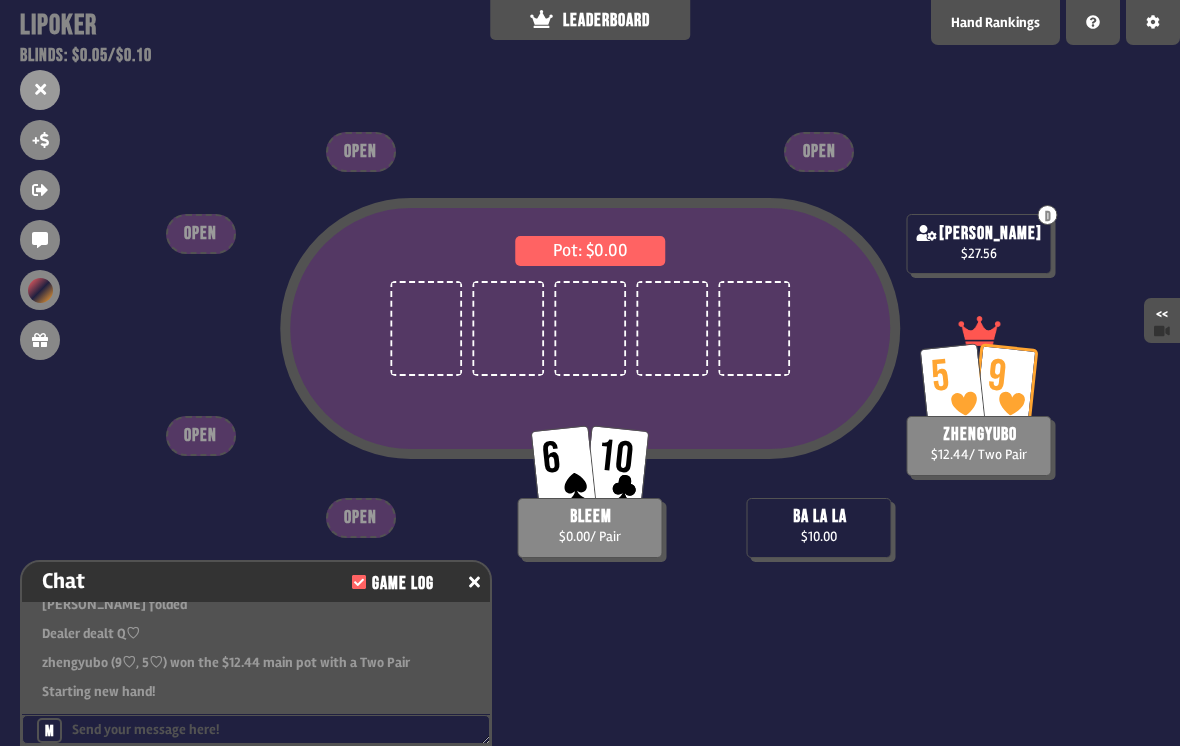 click on "Pot: $0.00   6 10 bleem $0.00   / Pair ba la la $10.00  5 9 zhengyubo $12.44   / Two Pair D david dai $27.56  OPEN OPEN OPEN OPEN OPEN" at bounding box center [590, 373] 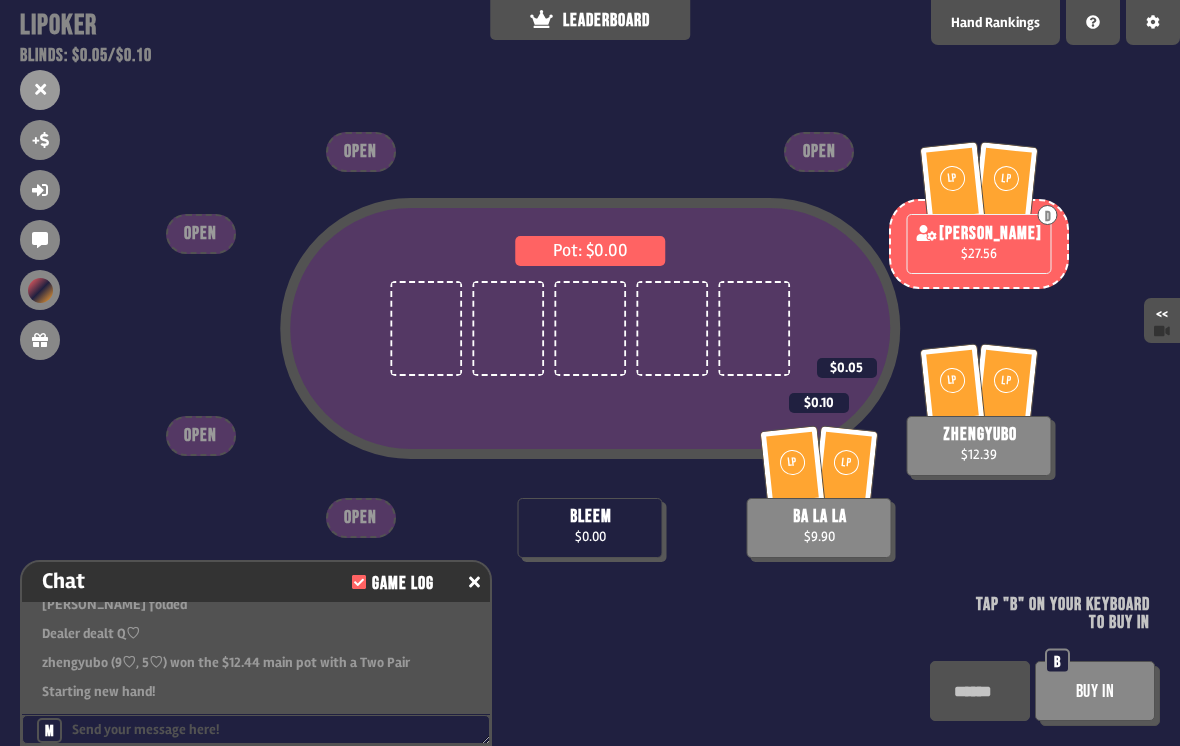 click on "Buy In" at bounding box center (1095, 691) 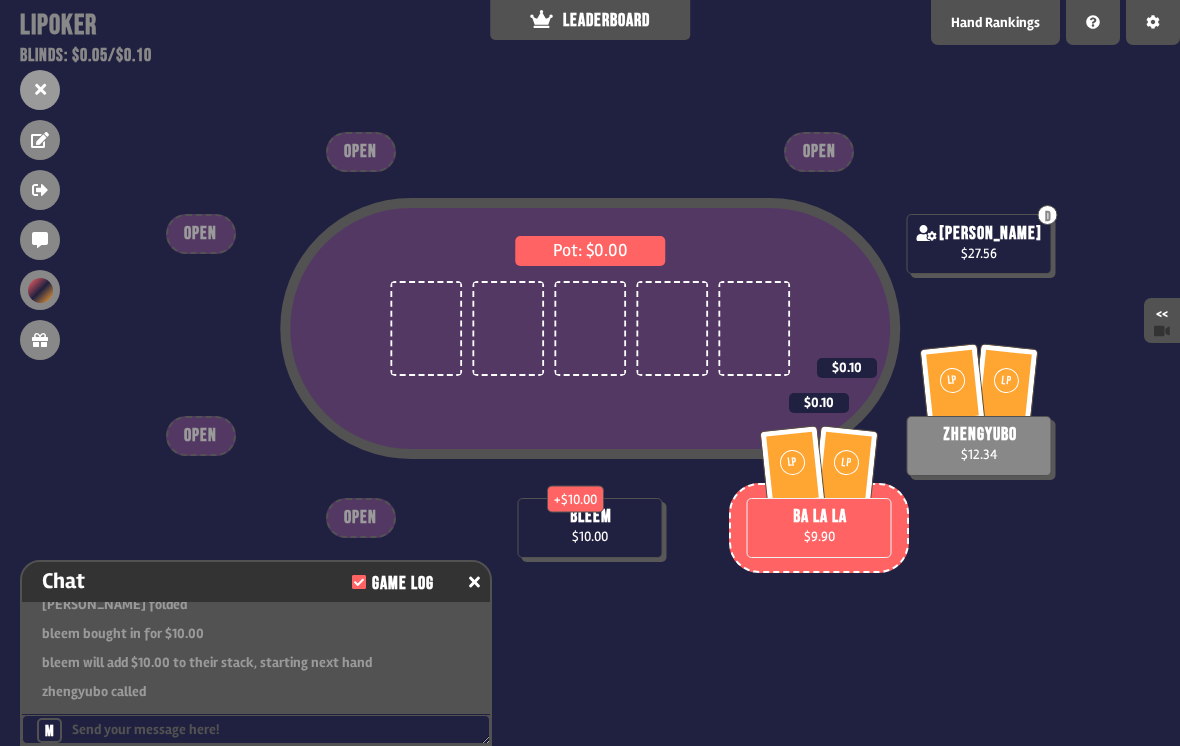 scroll, scrollTop: 4306, scrollLeft: 0, axis: vertical 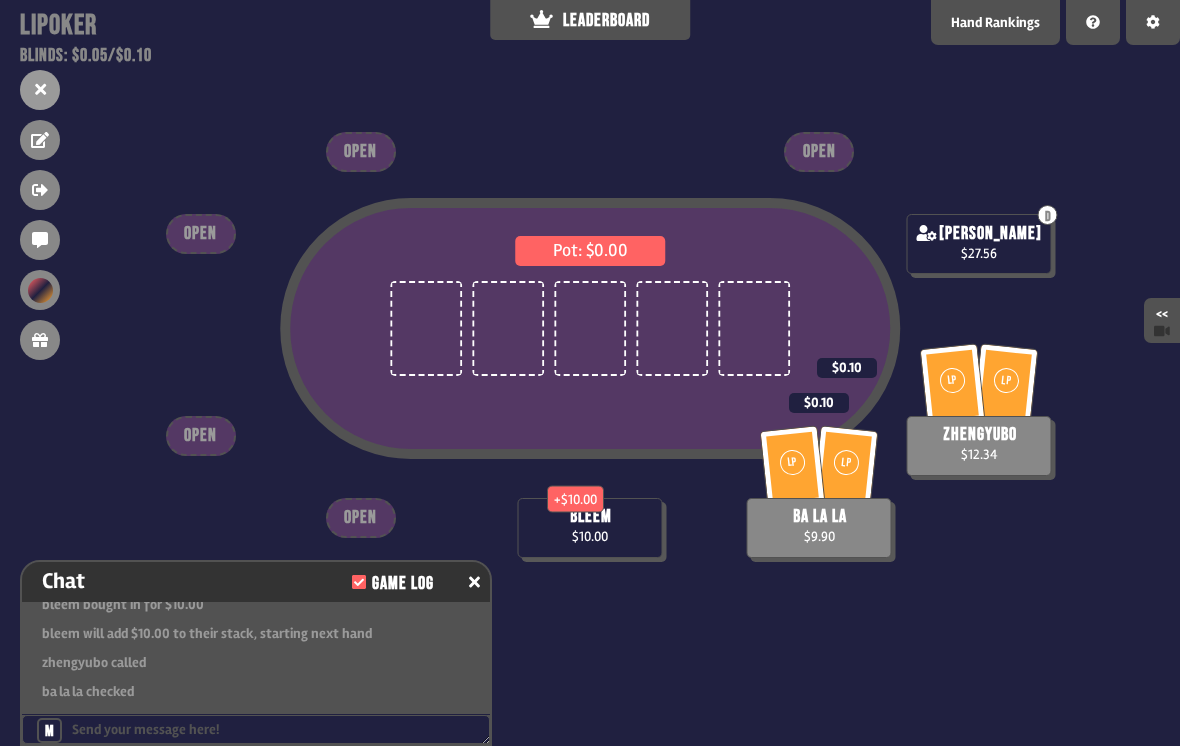 click on "Pot: $0.00" at bounding box center [590, 365] 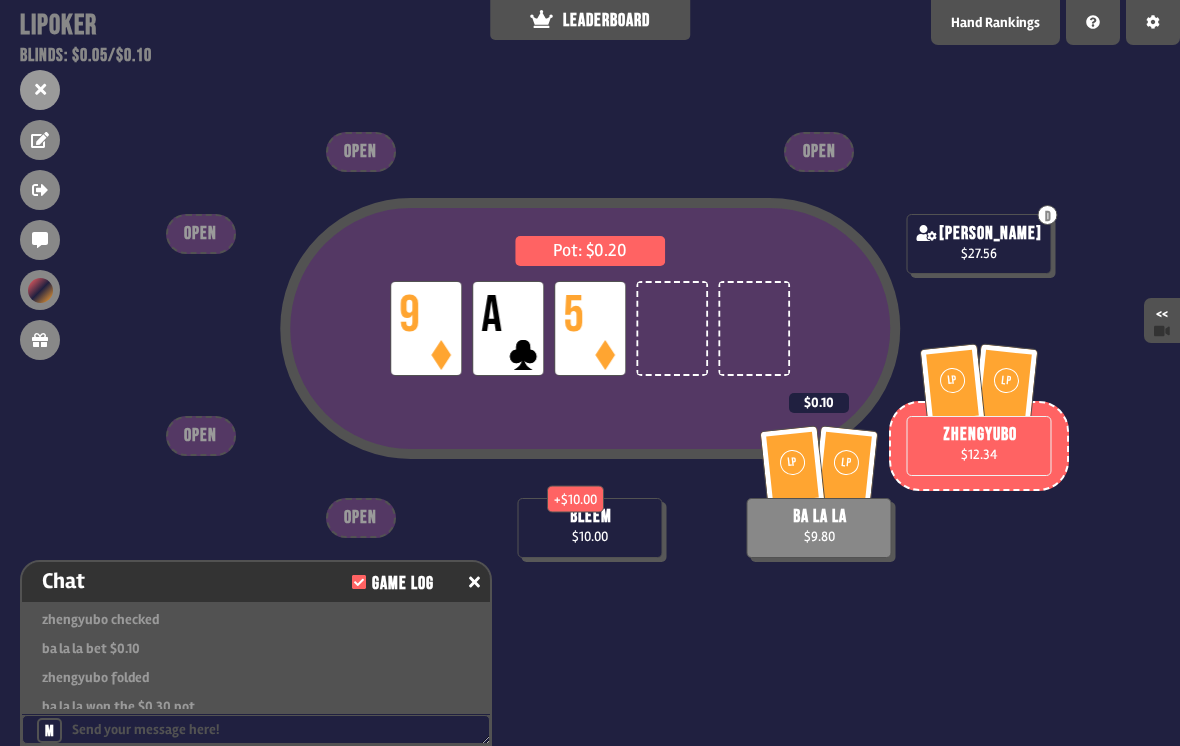 scroll, scrollTop: 4451, scrollLeft: 0, axis: vertical 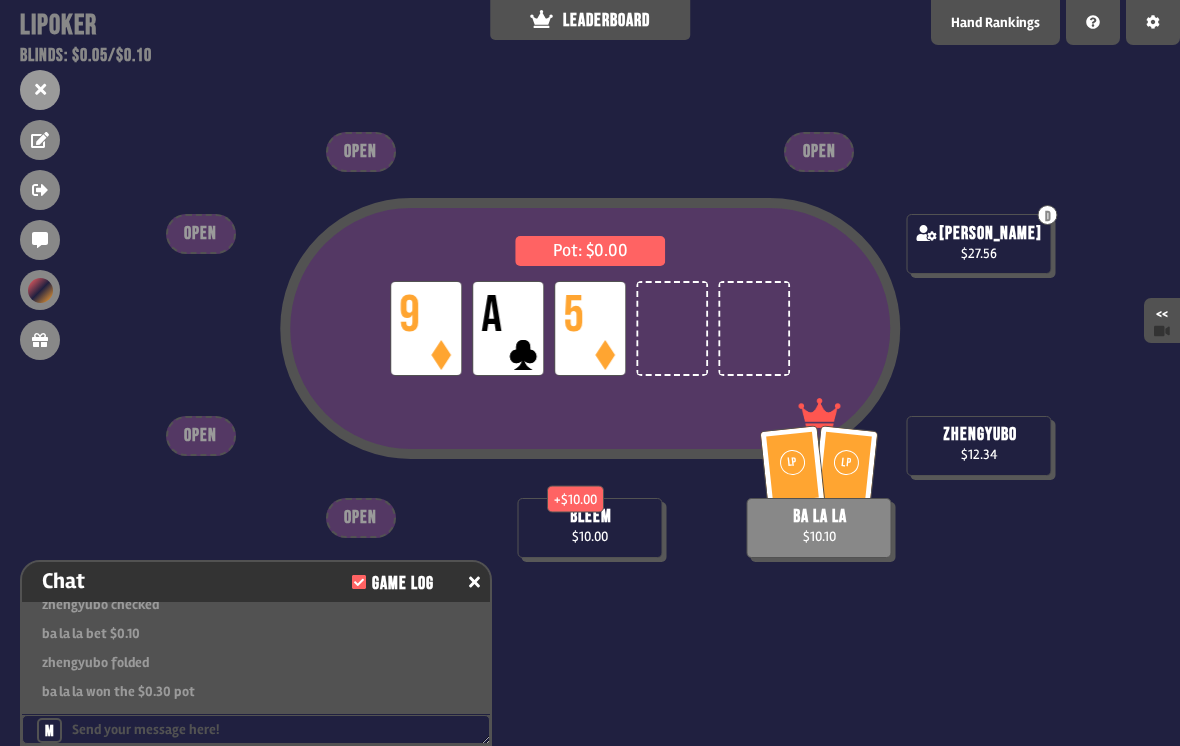 click on "Pot: $0.00   LP 9 LP A LP 5" at bounding box center (590, 365) 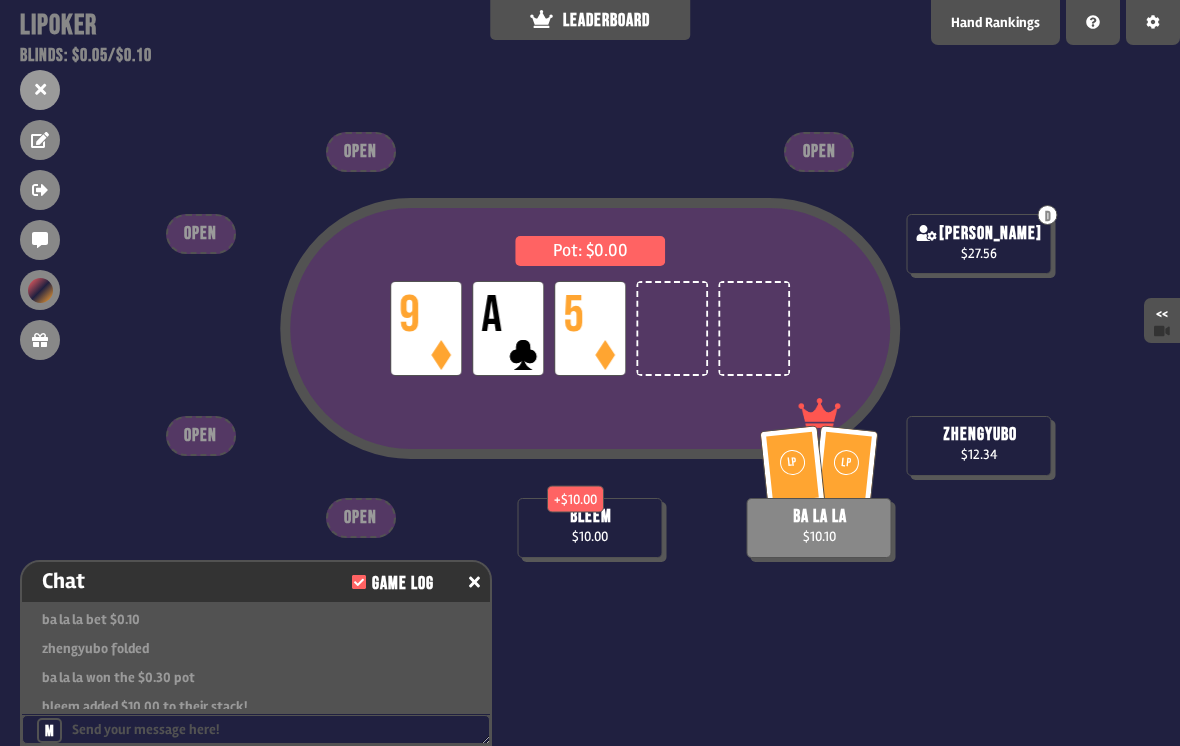 scroll, scrollTop: 4480, scrollLeft: 0, axis: vertical 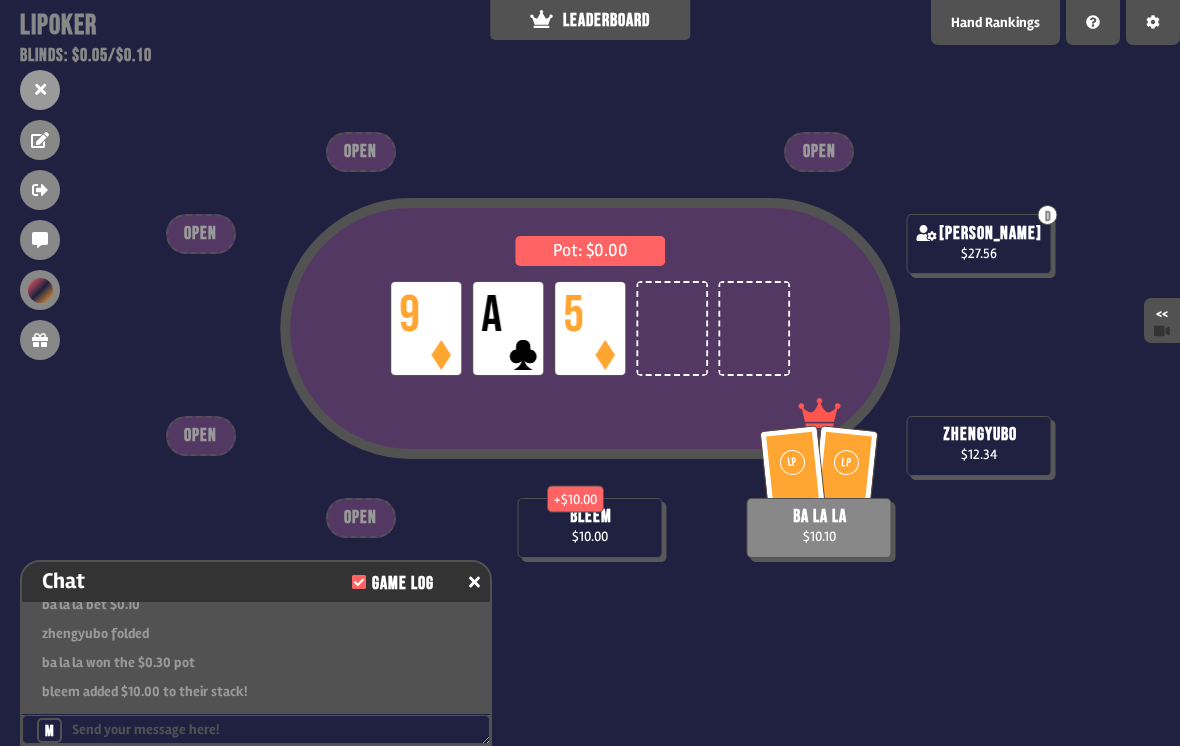 click on "Pot: $0.00   LP 9 LP A LP 5" at bounding box center (590, 365) 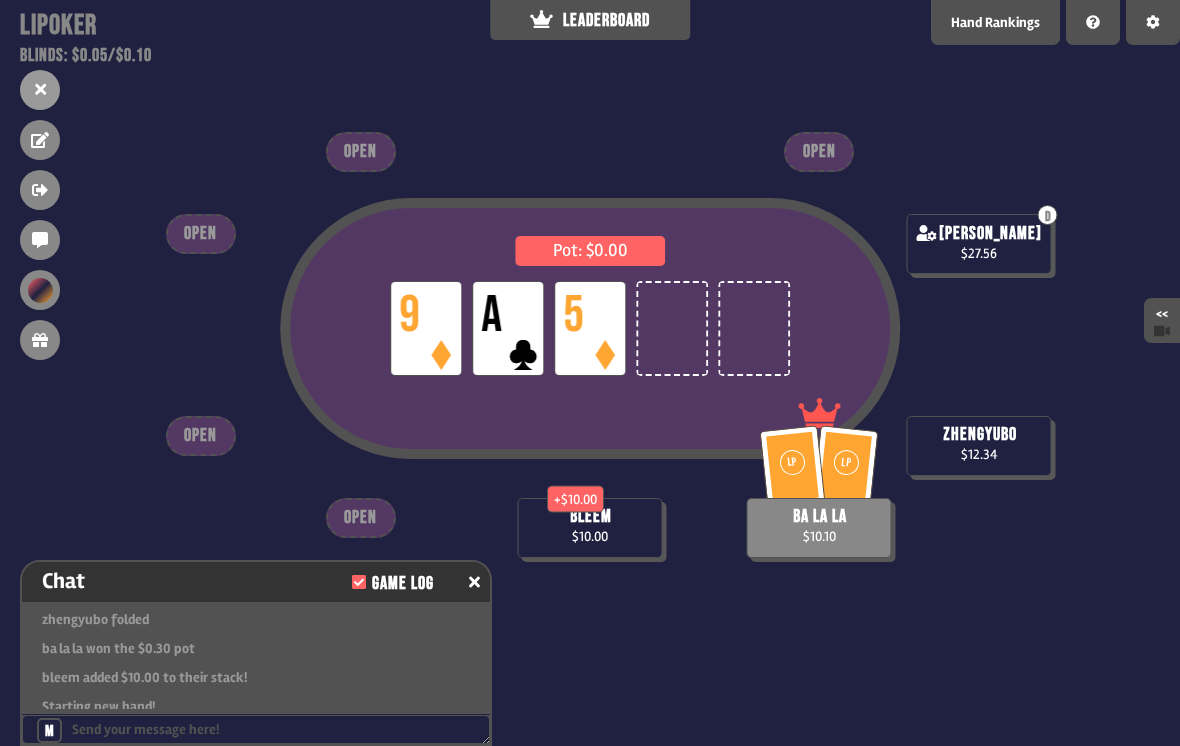 scroll, scrollTop: 4538, scrollLeft: 0, axis: vertical 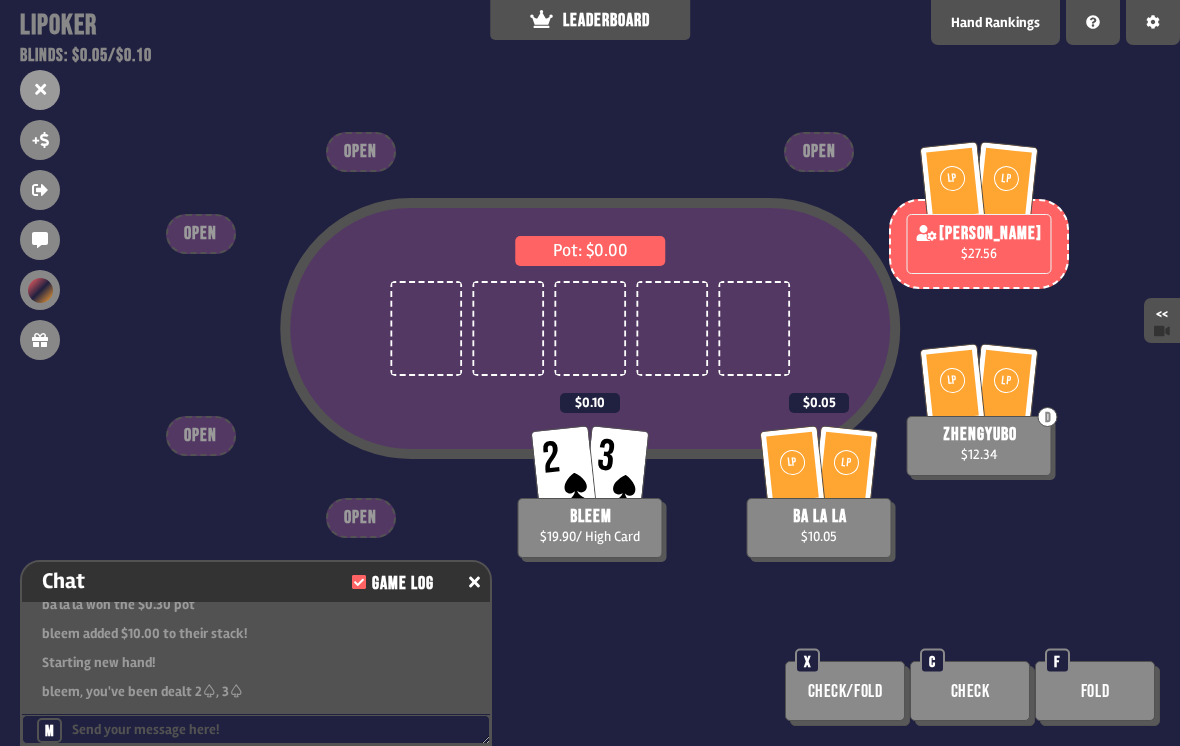 click on "Fold" at bounding box center [1095, 691] 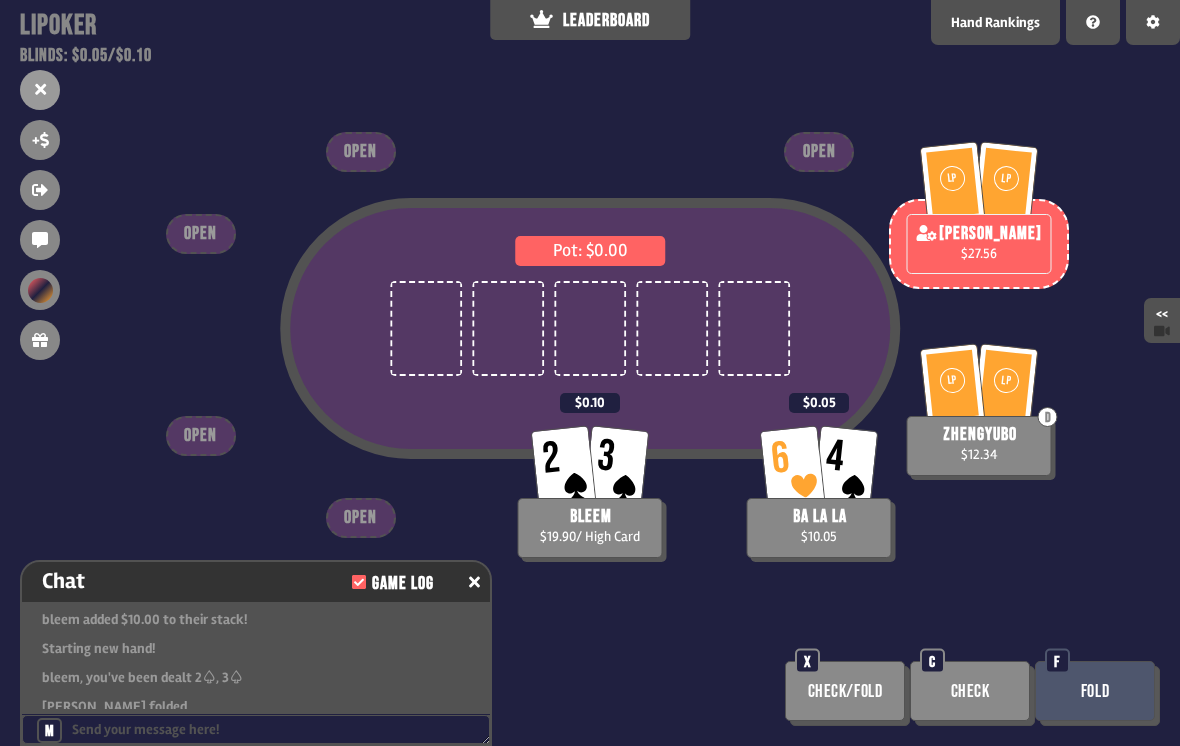 scroll, scrollTop: 4567, scrollLeft: 0, axis: vertical 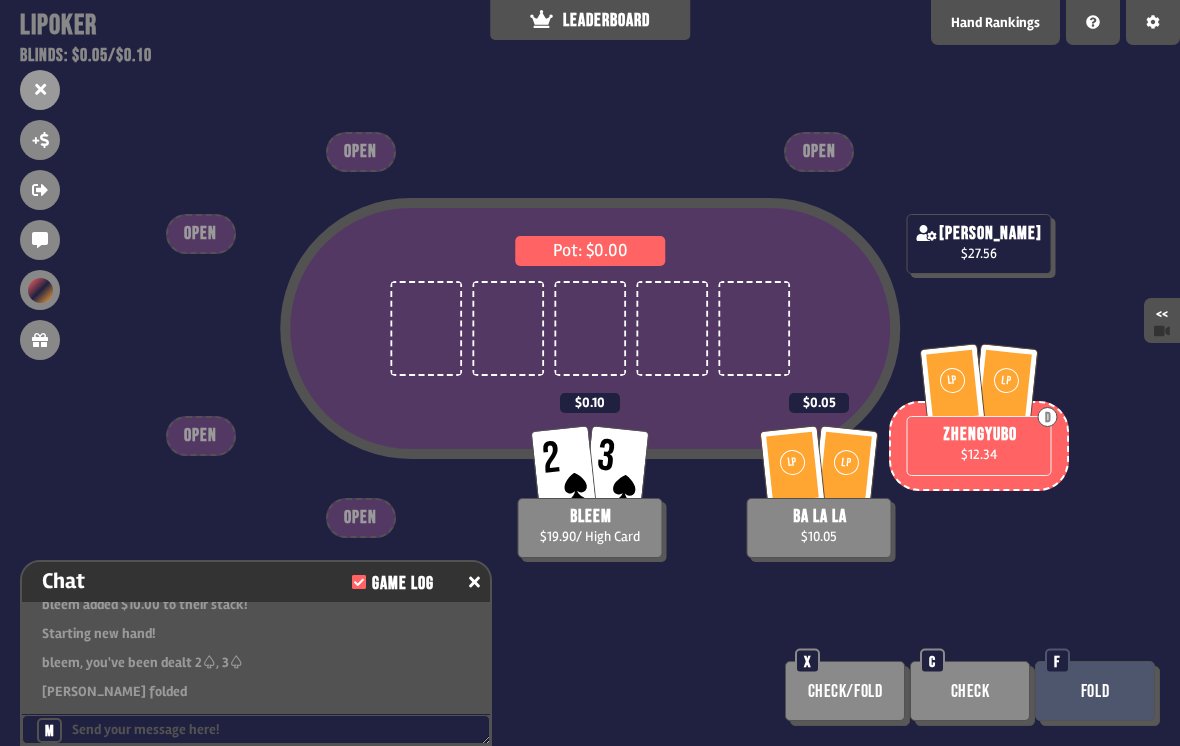 click on "Fold" at bounding box center (1095, 691) 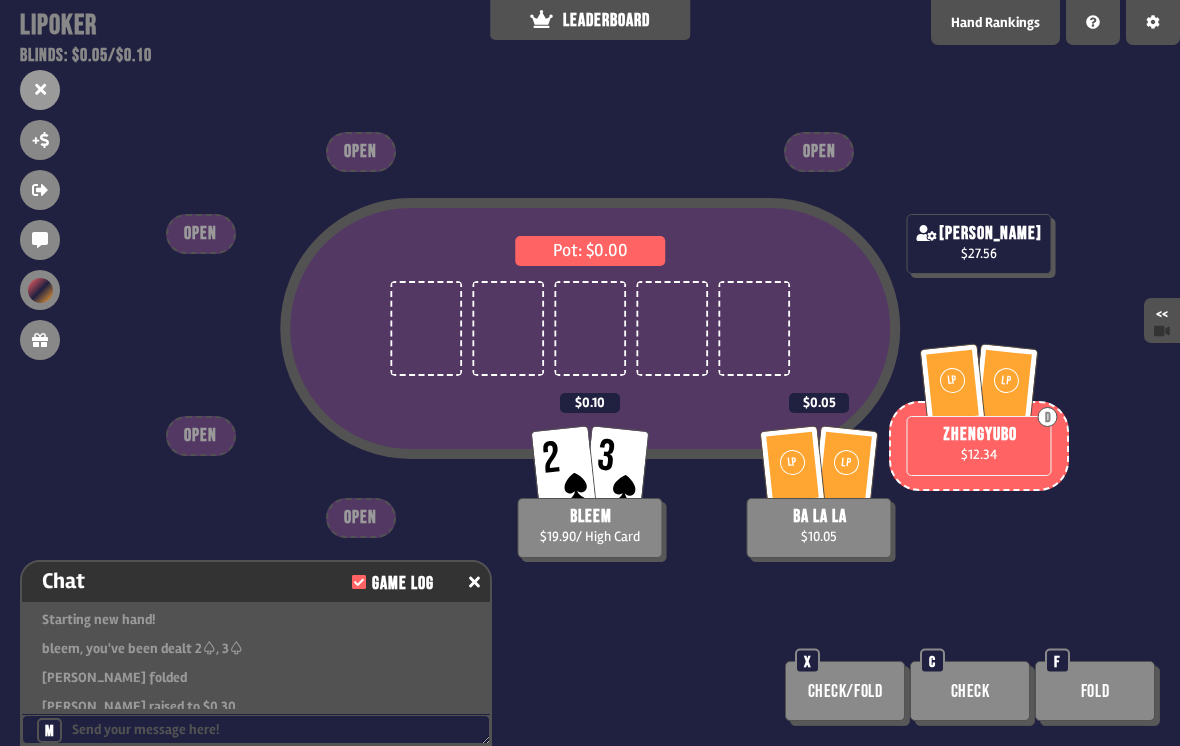 scroll, scrollTop: 4596, scrollLeft: 0, axis: vertical 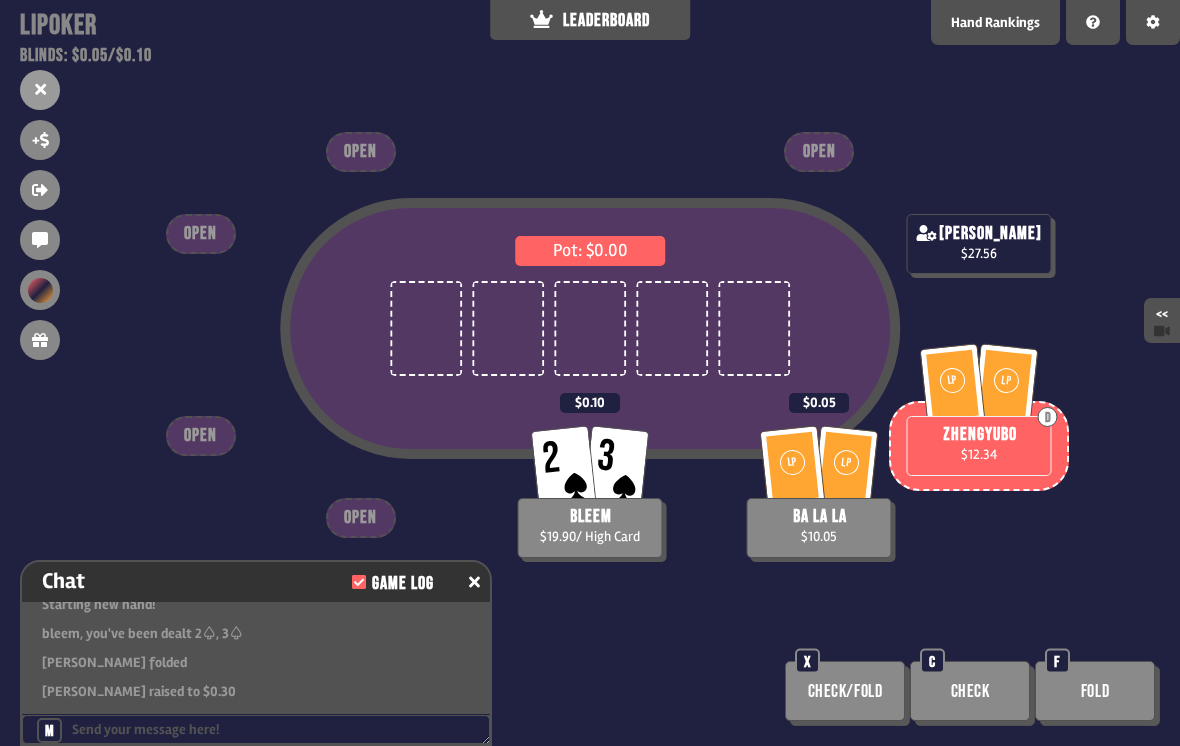 click on "Fold" at bounding box center [1095, 691] 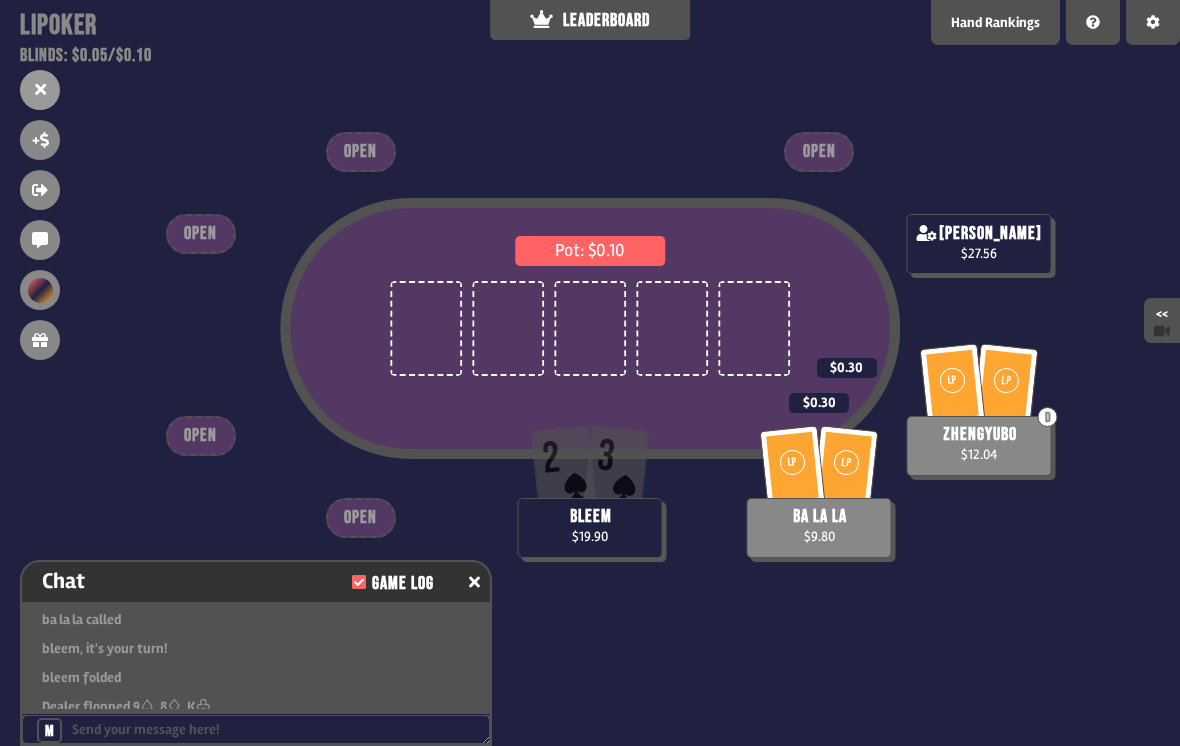 scroll, scrollTop: 4712, scrollLeft: 0, axis: vertical 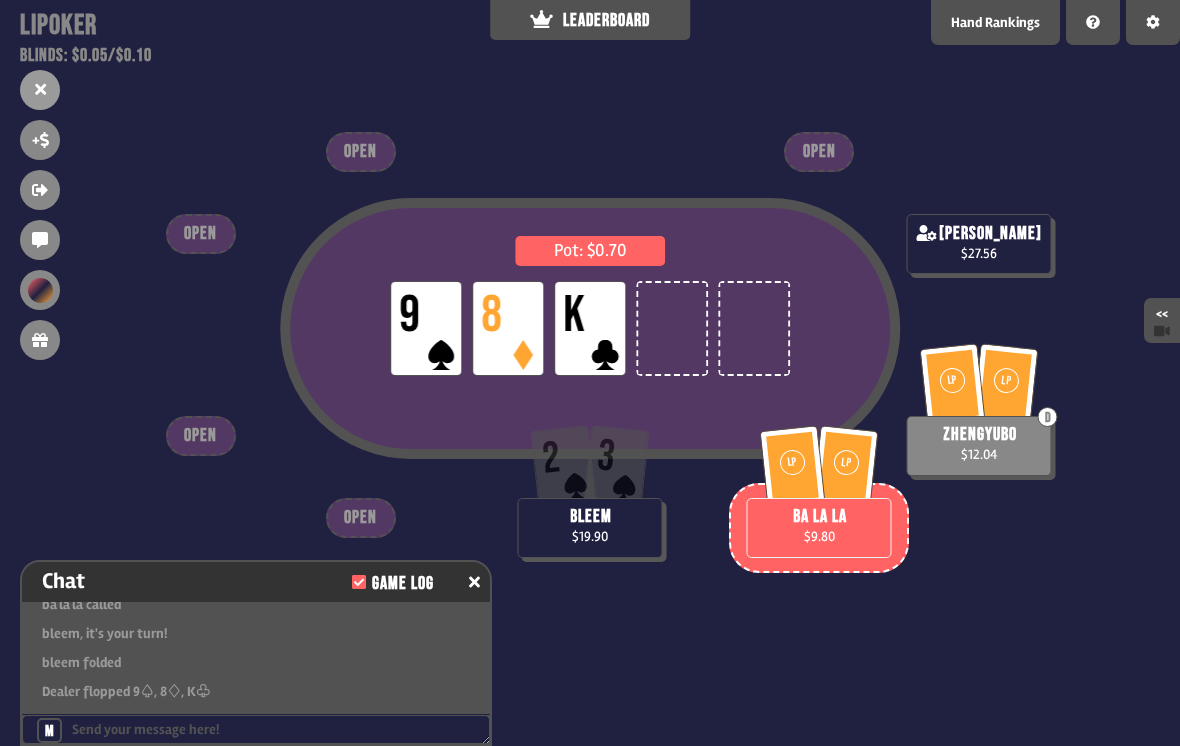 click on "+" at bounding box center (40, 140) 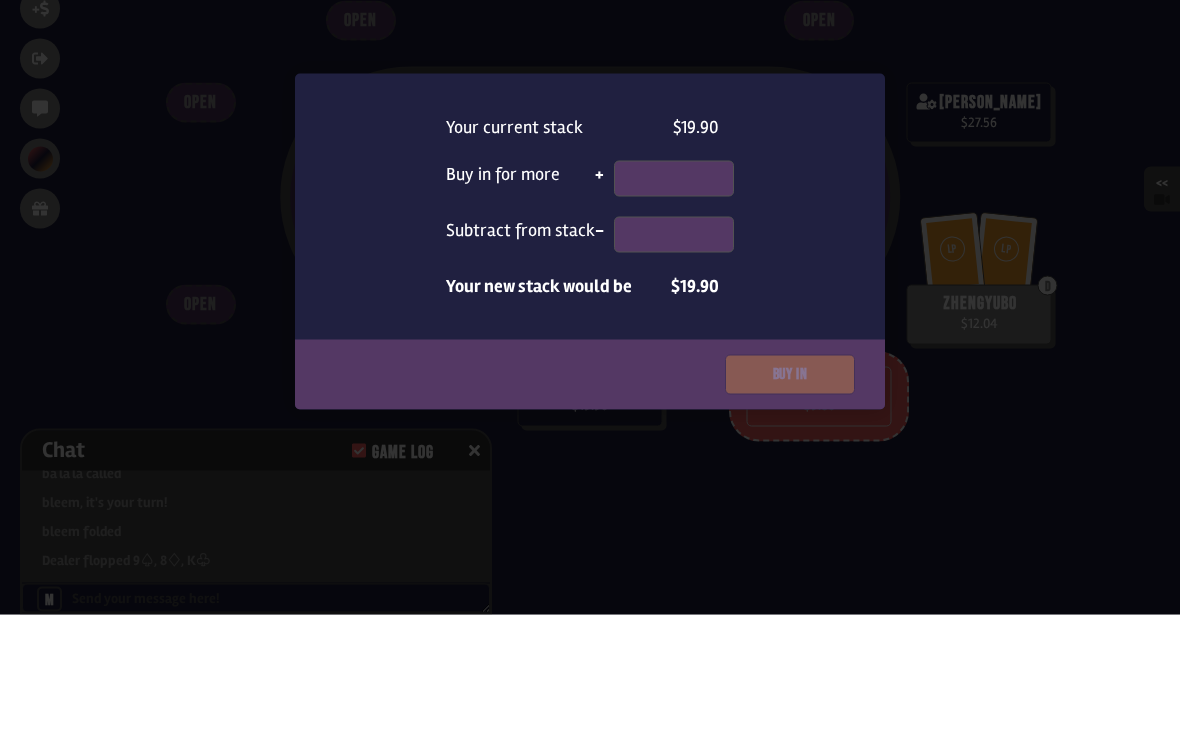 click at bounding box center (674, 366) 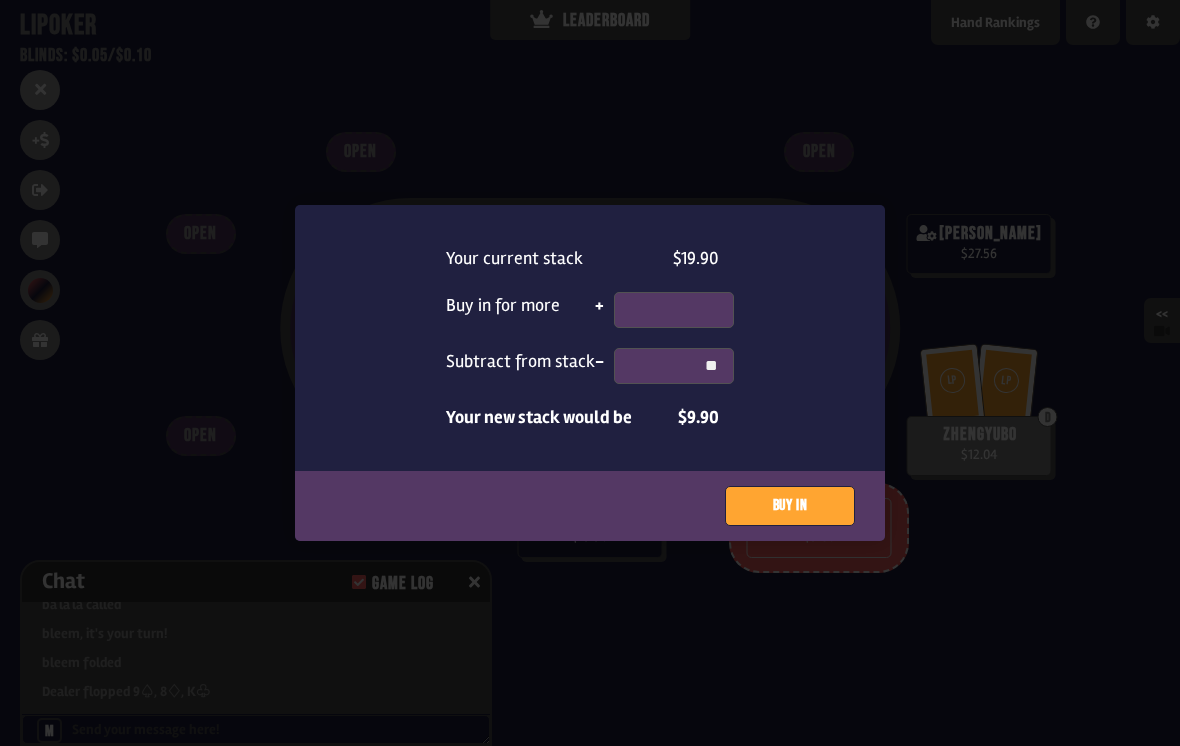 type on "**" 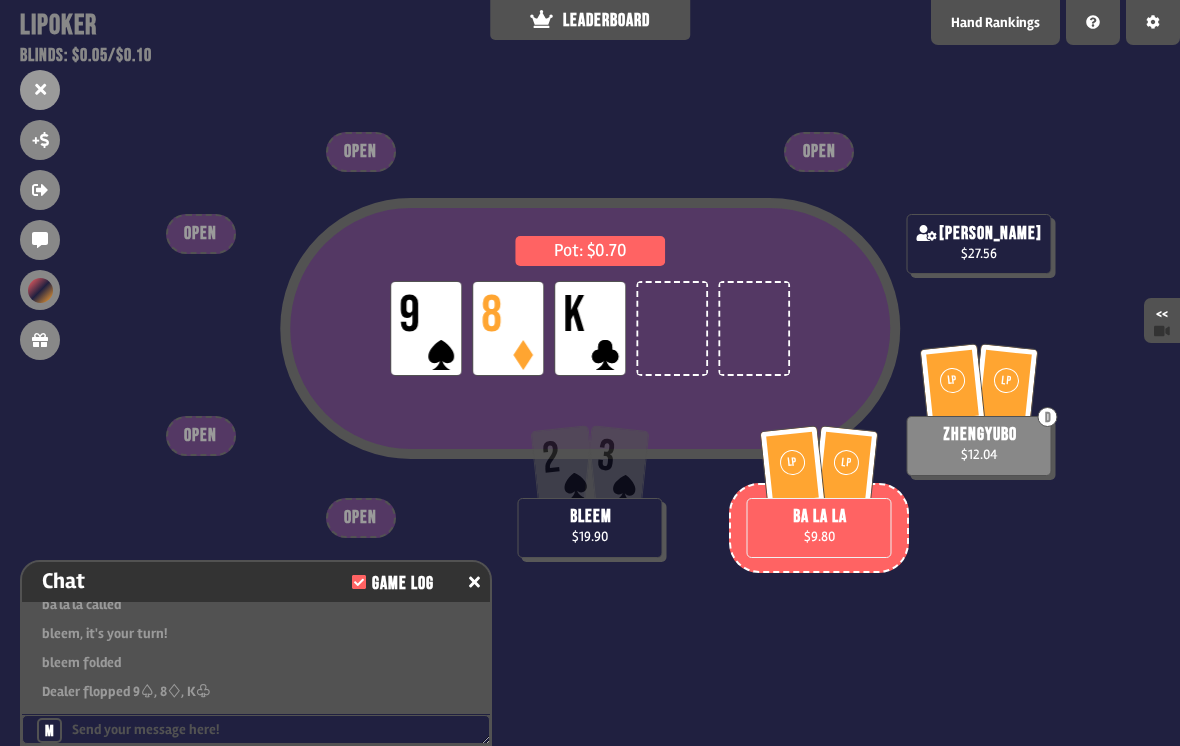 scroll, scrollTop: 4741, scrollLeft: 0, axis: vertical 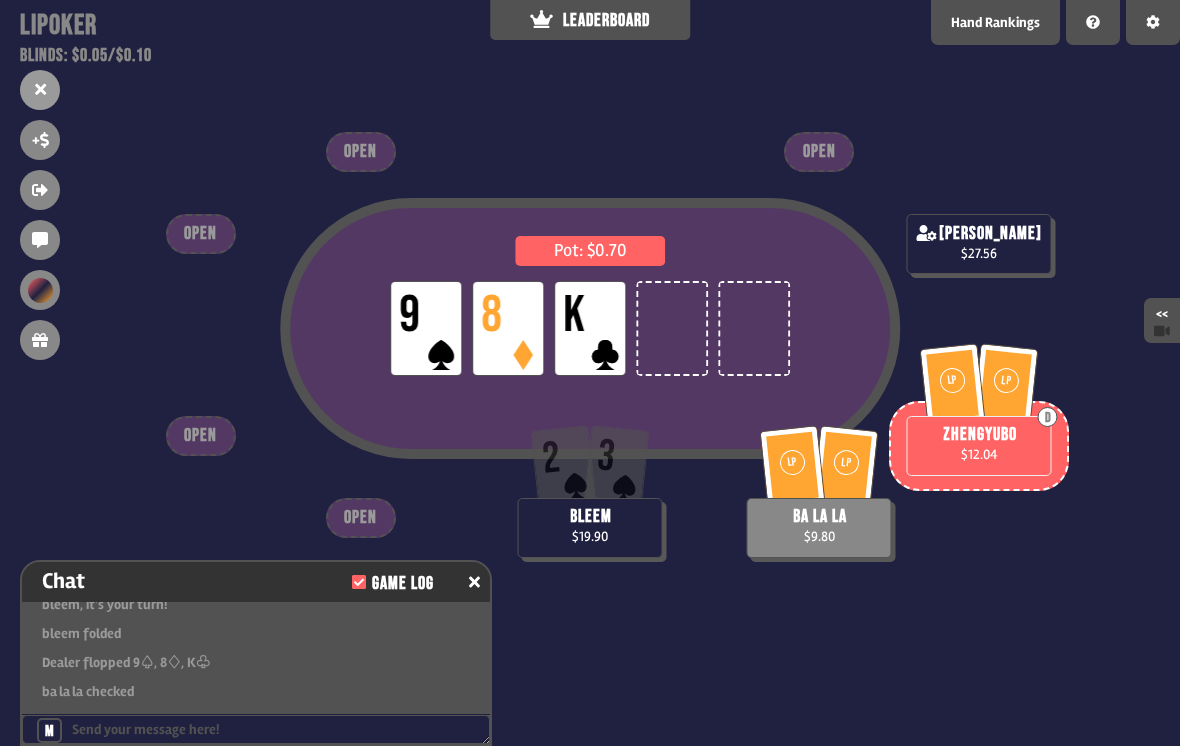 click on "<<" at bounding box center (1162, 320) 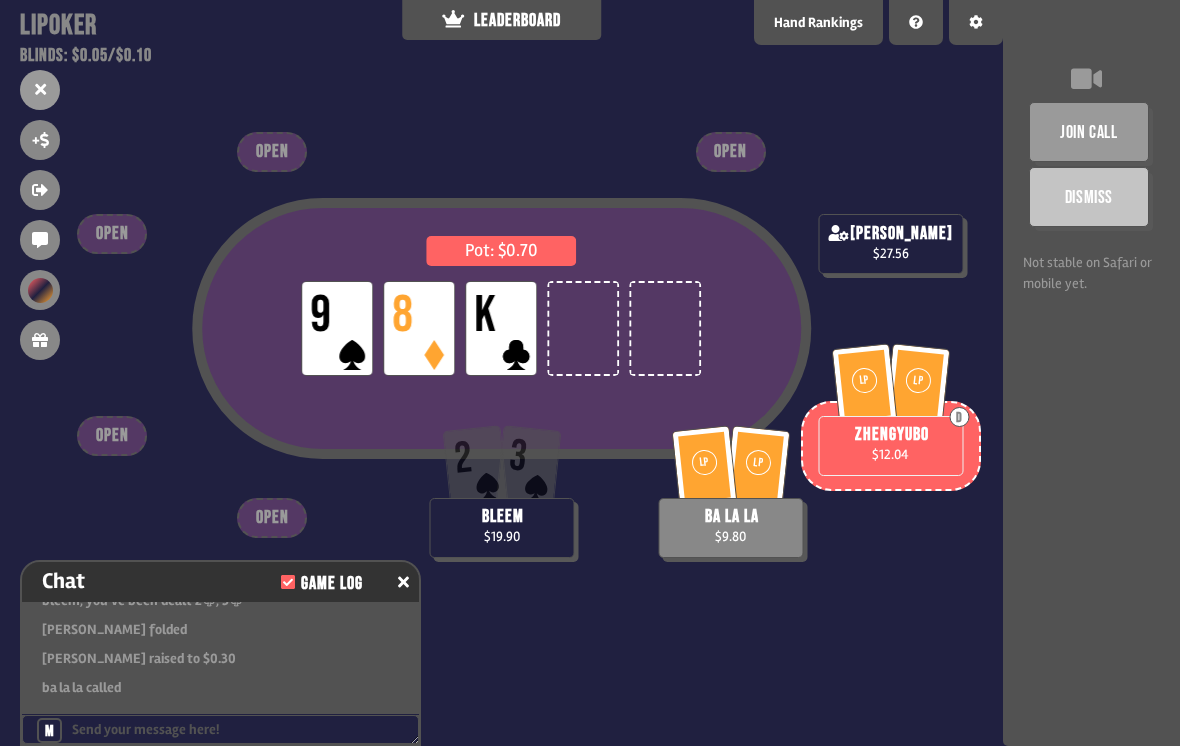 scroll, scrollTop: 4812, scrollLeft: 0, axis: vertical 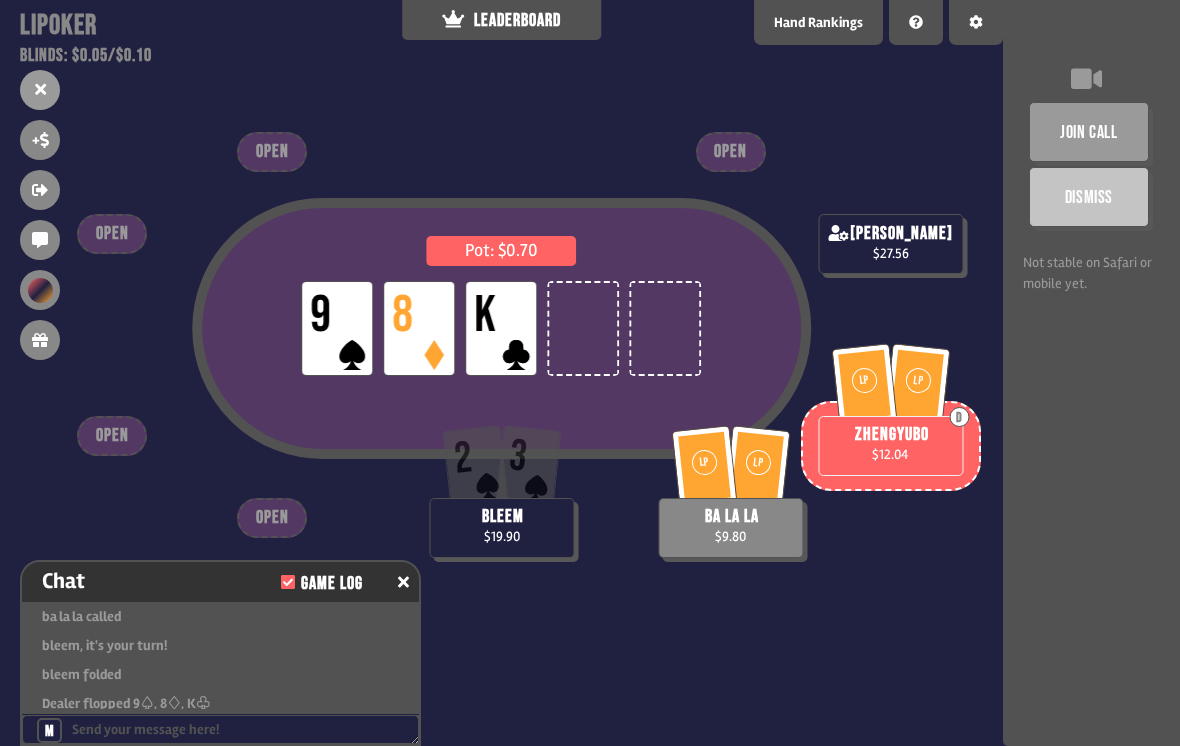 click on "Pot: $0.70   LP 9 LP 8 LP K LP LP D zhengyubo $12.04  2 3 bleem $19.90  LP LP ba la la $9.80  david dai $27.56  OPEN OPEN OPEN OPEN OPEN" at bounding box center (501, 373) 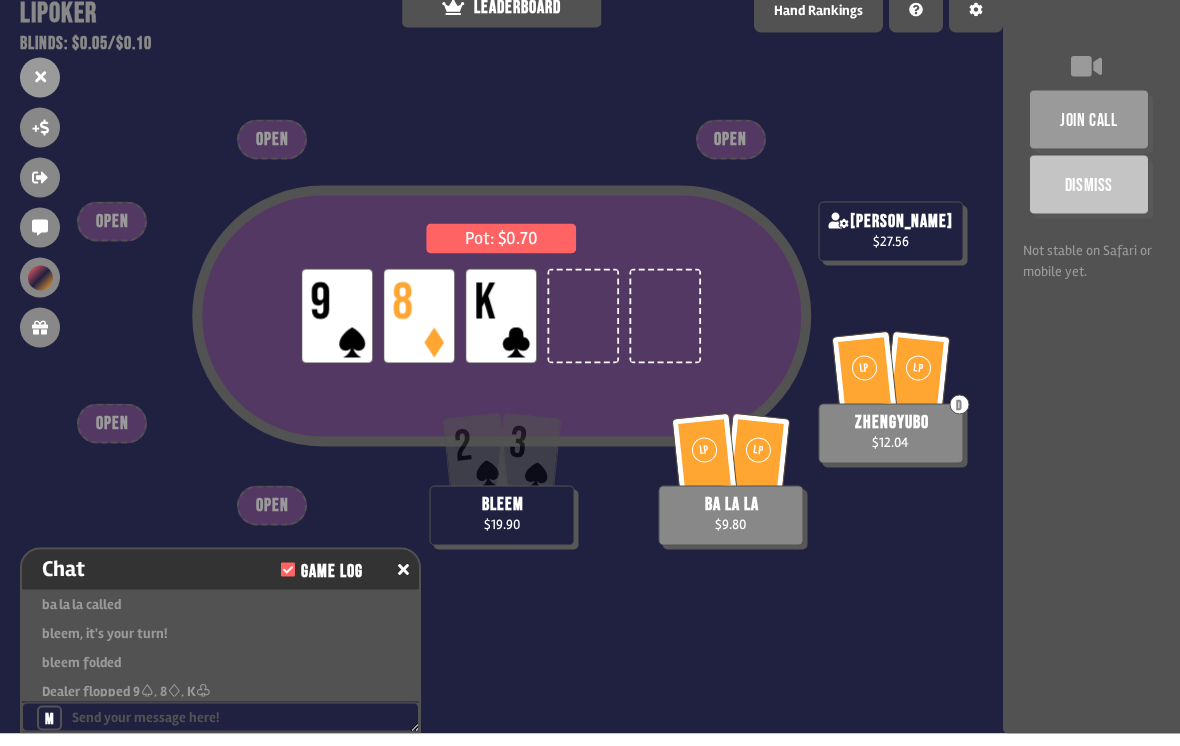 scroll, scrollTop: 0, scrollLeft: 0, axis: both 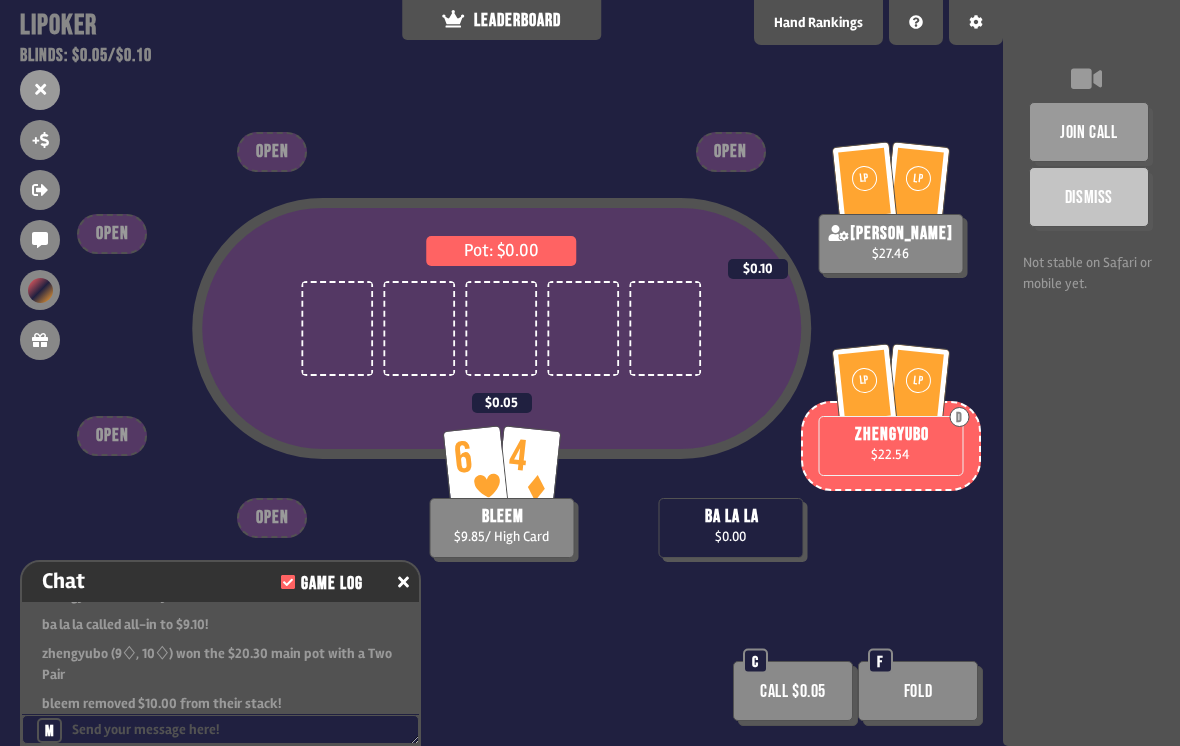 click on "Fold" at bounding box center (918, 691) 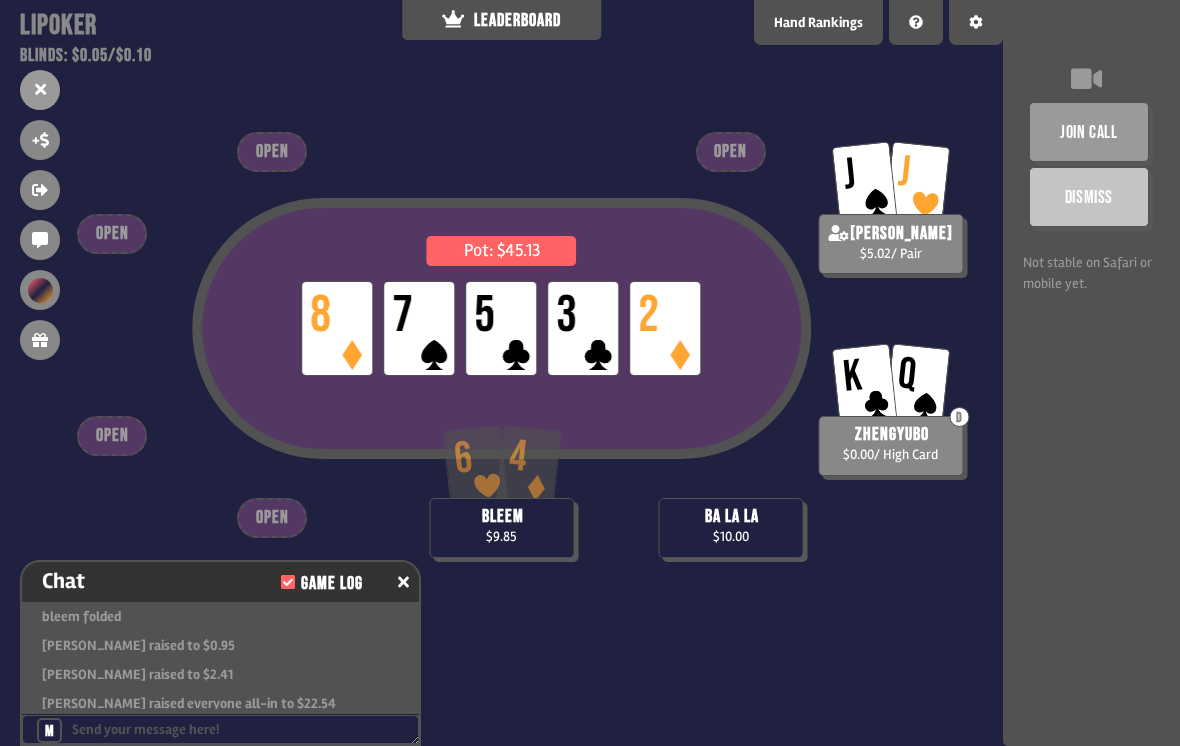 scroll, scrollTop: 5492, scrollLeft: 0, axis: vertical 